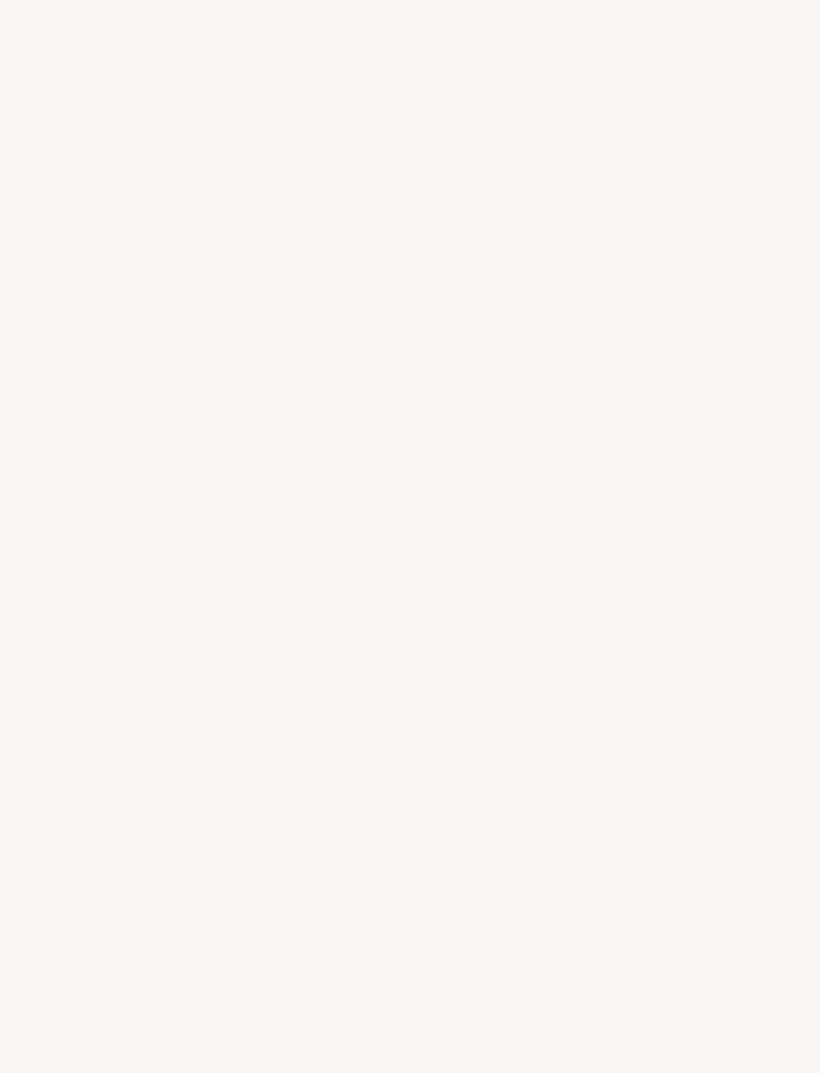 scroll, scrollTop: 0, scrollLeft: 0, axis: both 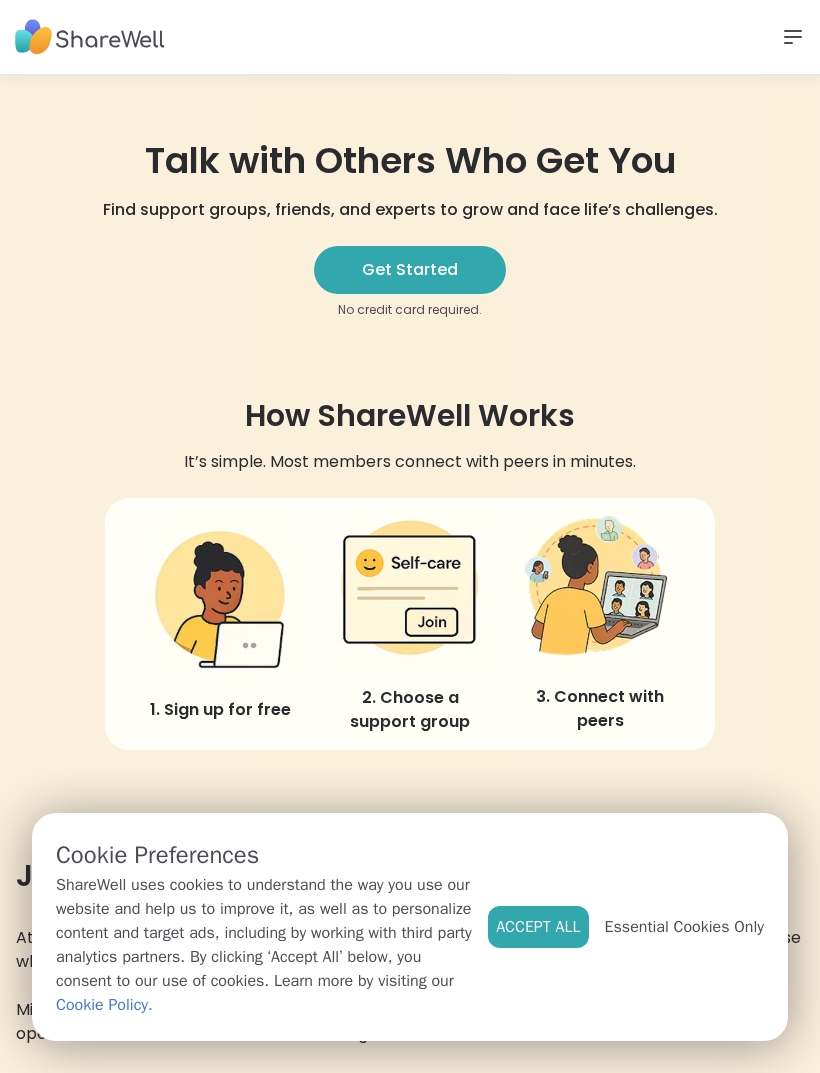 click on "Accept All" at bounding box center (538, 927) 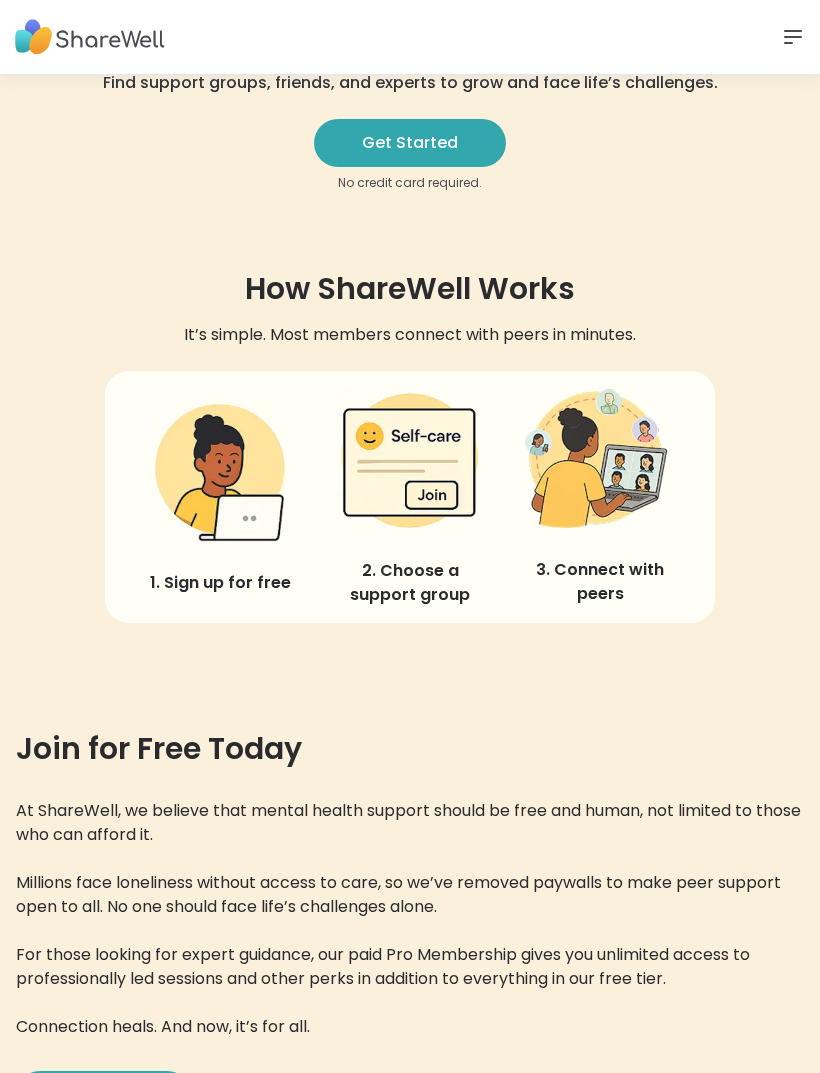 scroll, scrollTop: 0, scrollLeft: 0, axis: both 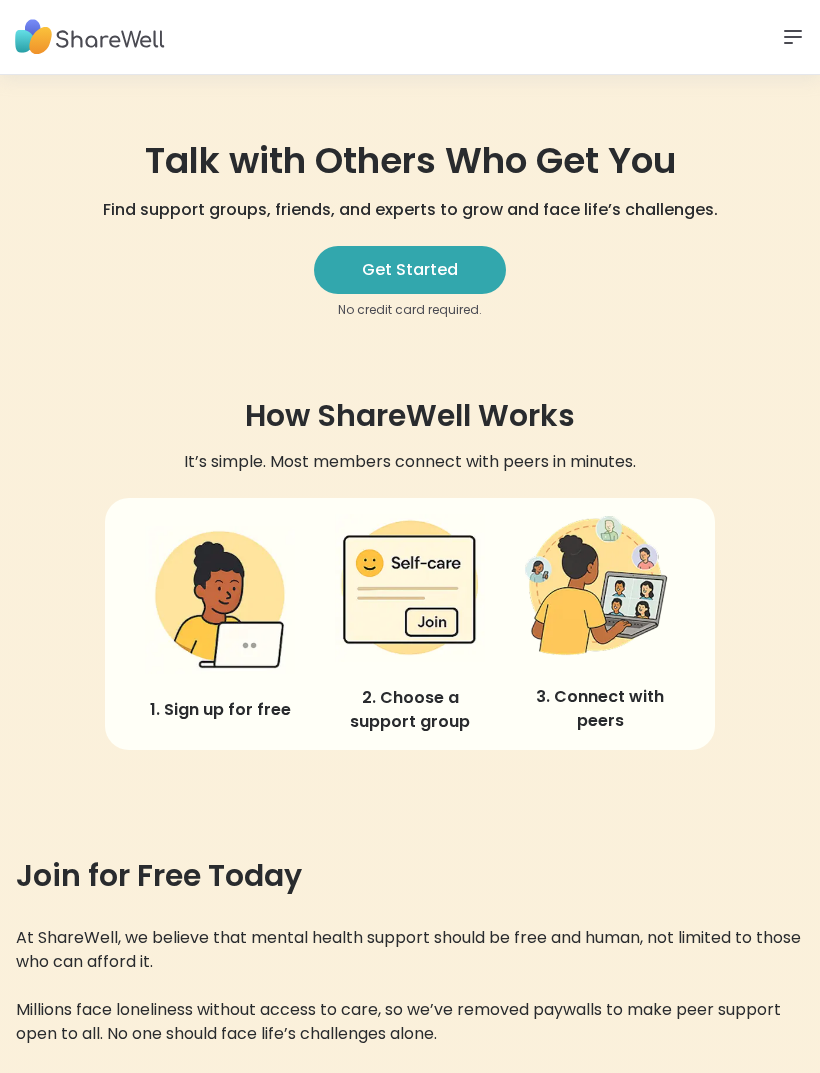 click on "Get Started" at bounding box center (410, 270) 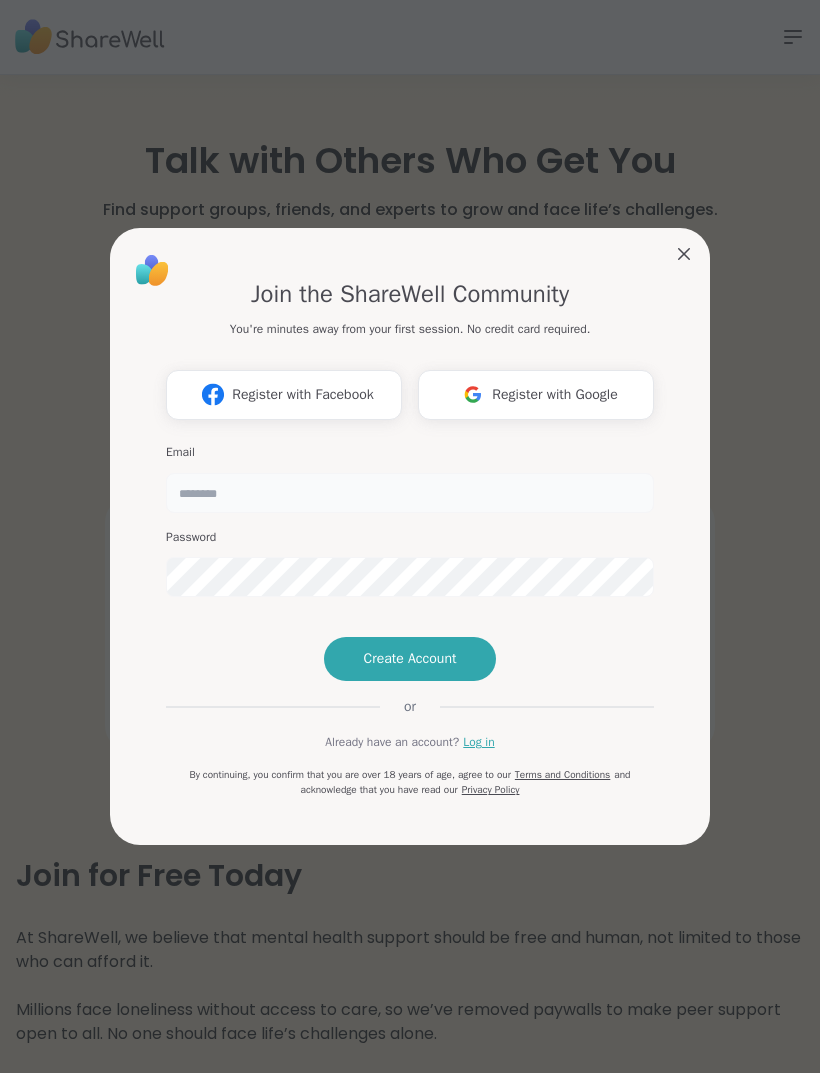 click at bounding box center (410, 493) 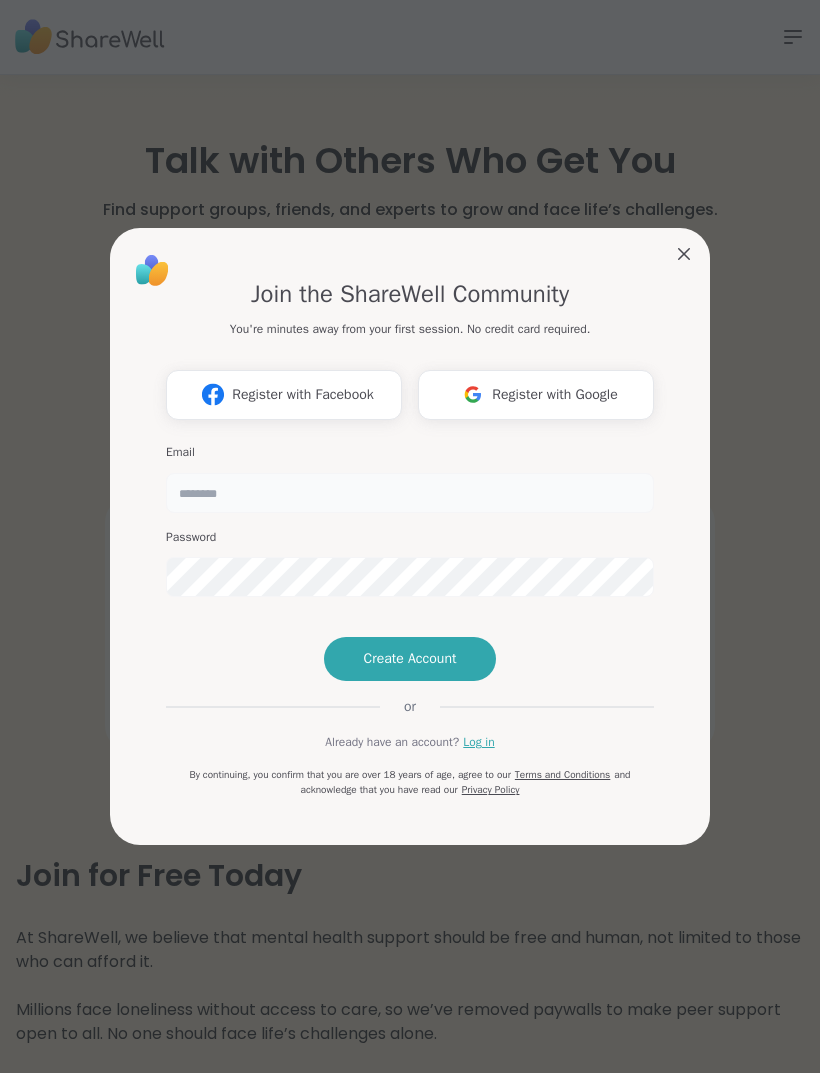 type on "**********" 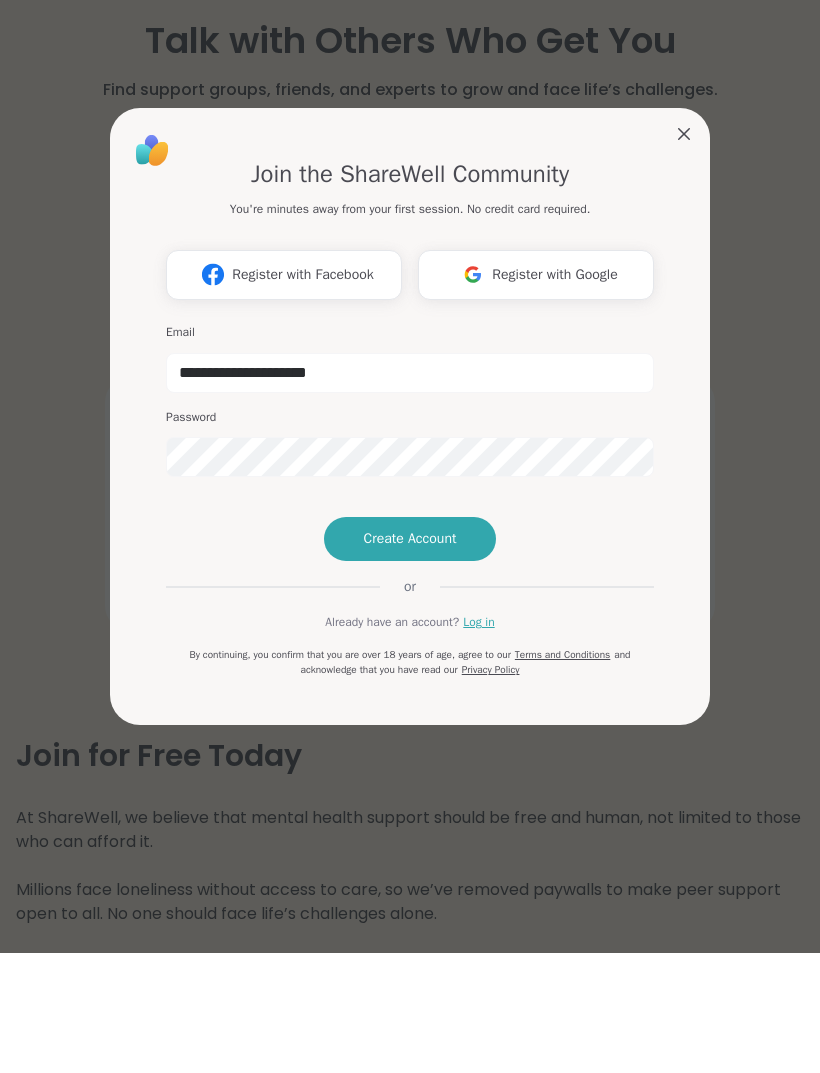 click on "Log in" at bounding box center [478, 742] 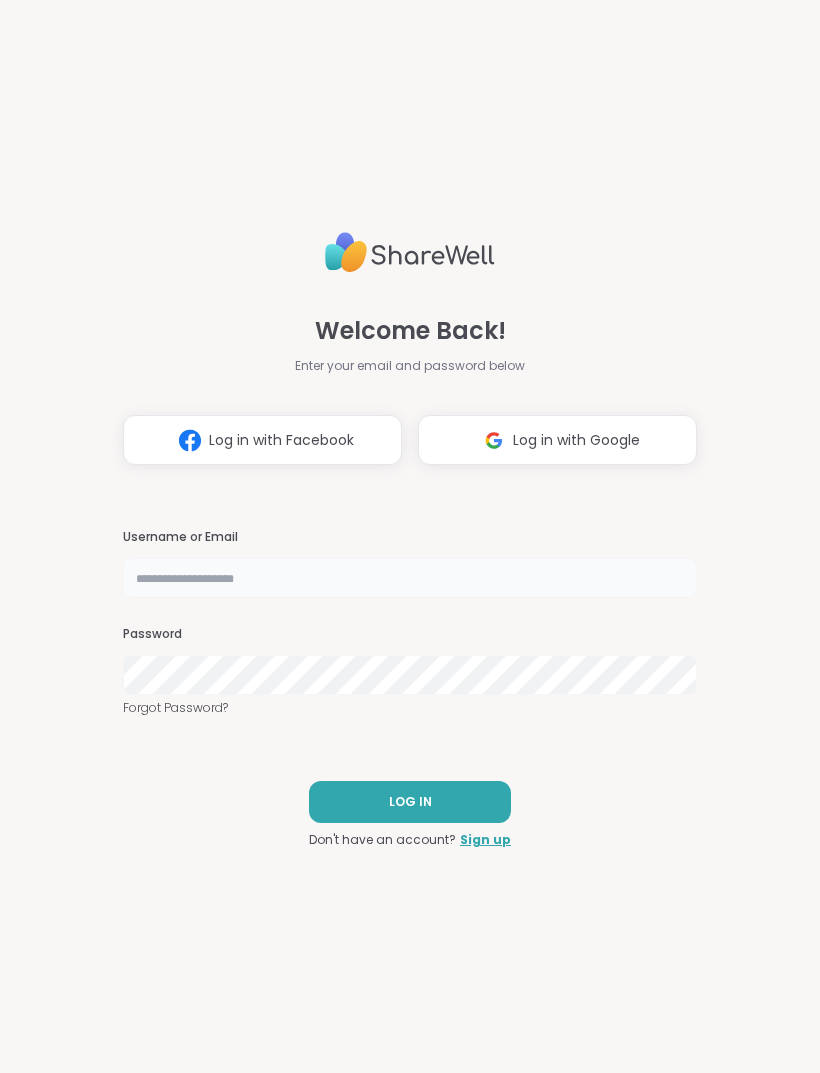 click at bounding box center [410, 578] 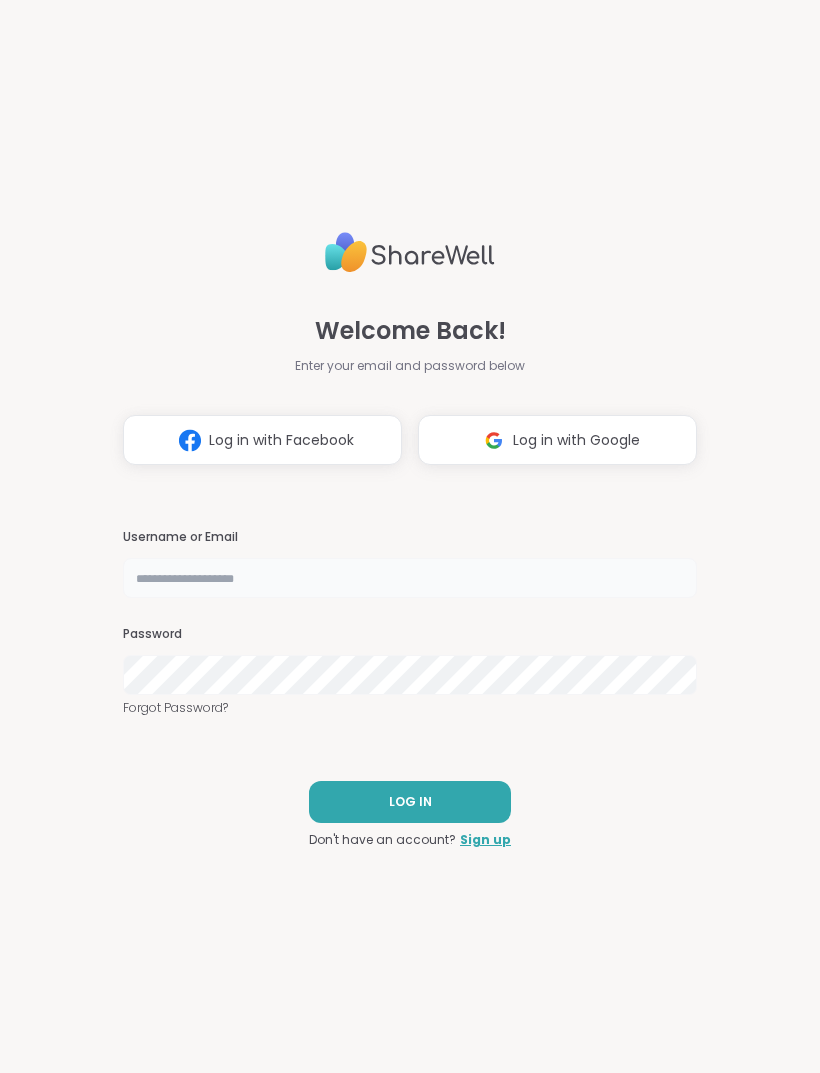type on "*****" 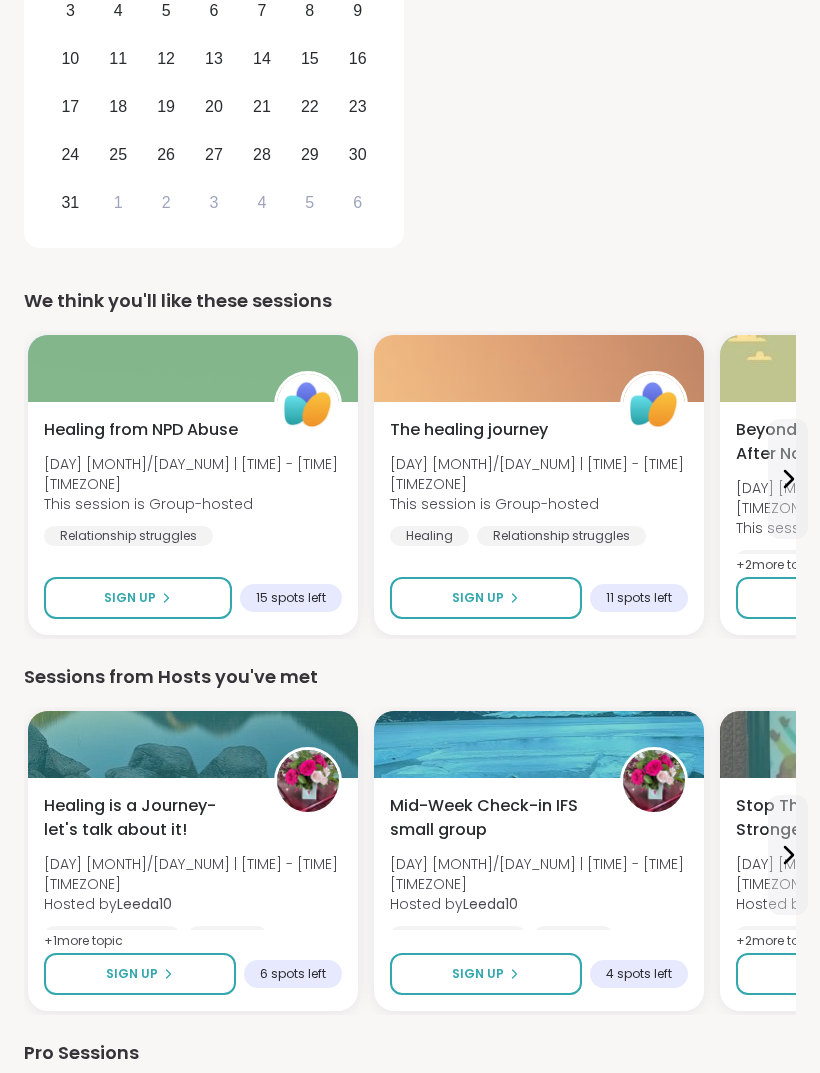 scroll, scrollTop: 813, scrollLeft: 0, axis: vertical 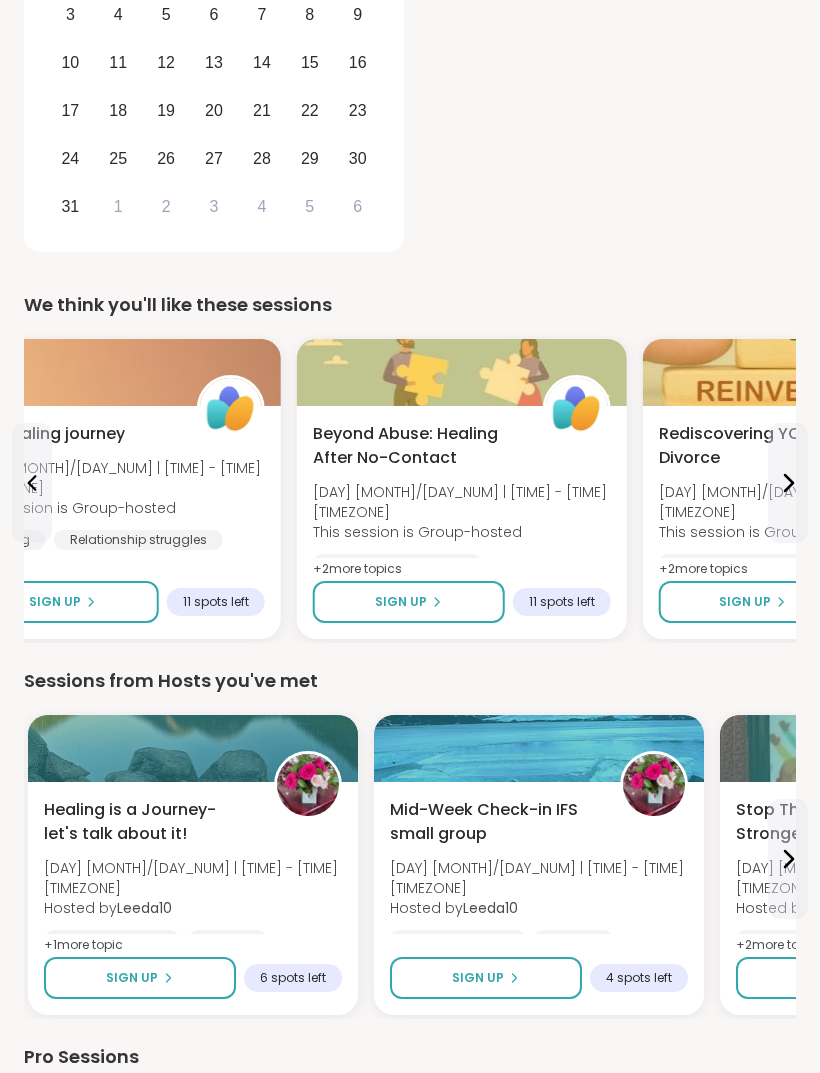 click 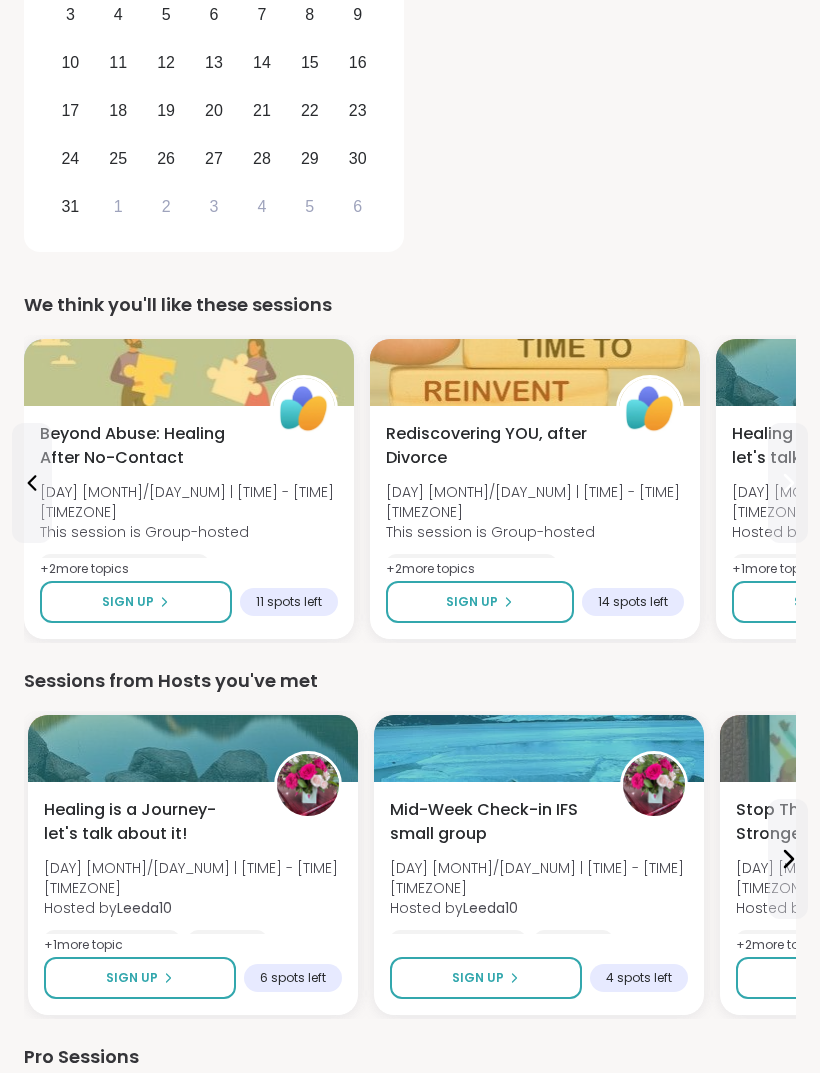 click at bounding box center (788, 483) 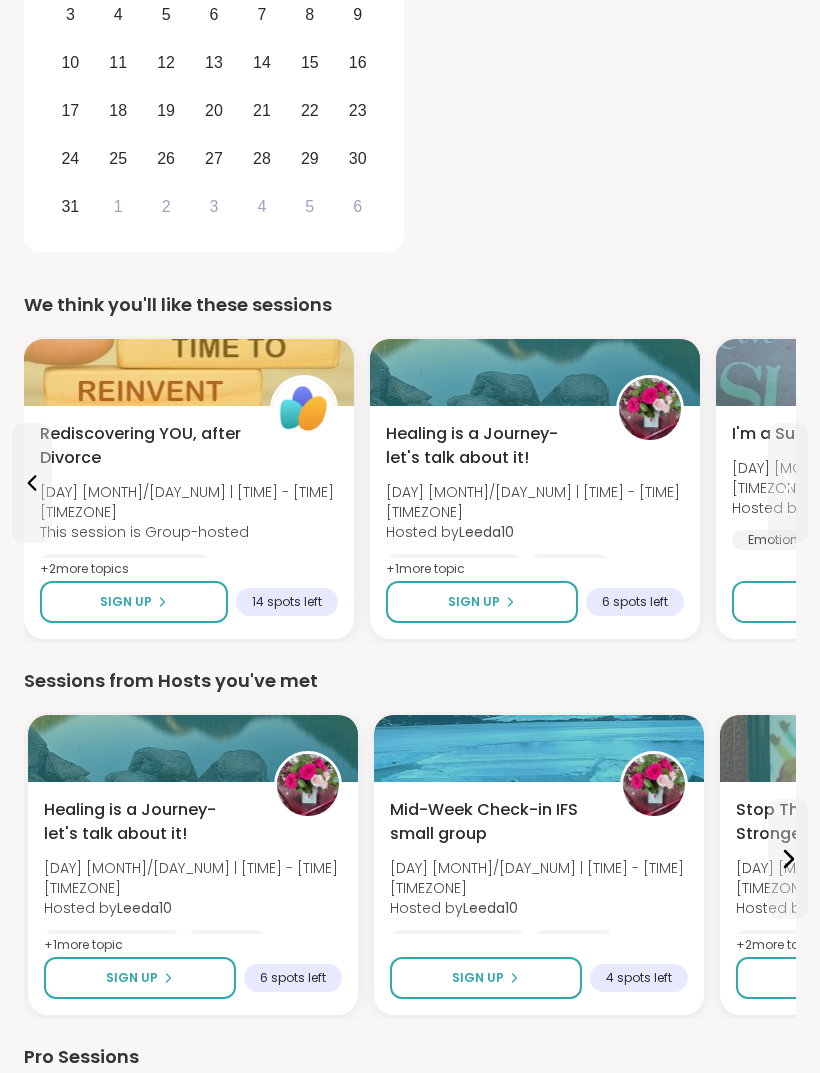 click at bounding box center (788, 483) 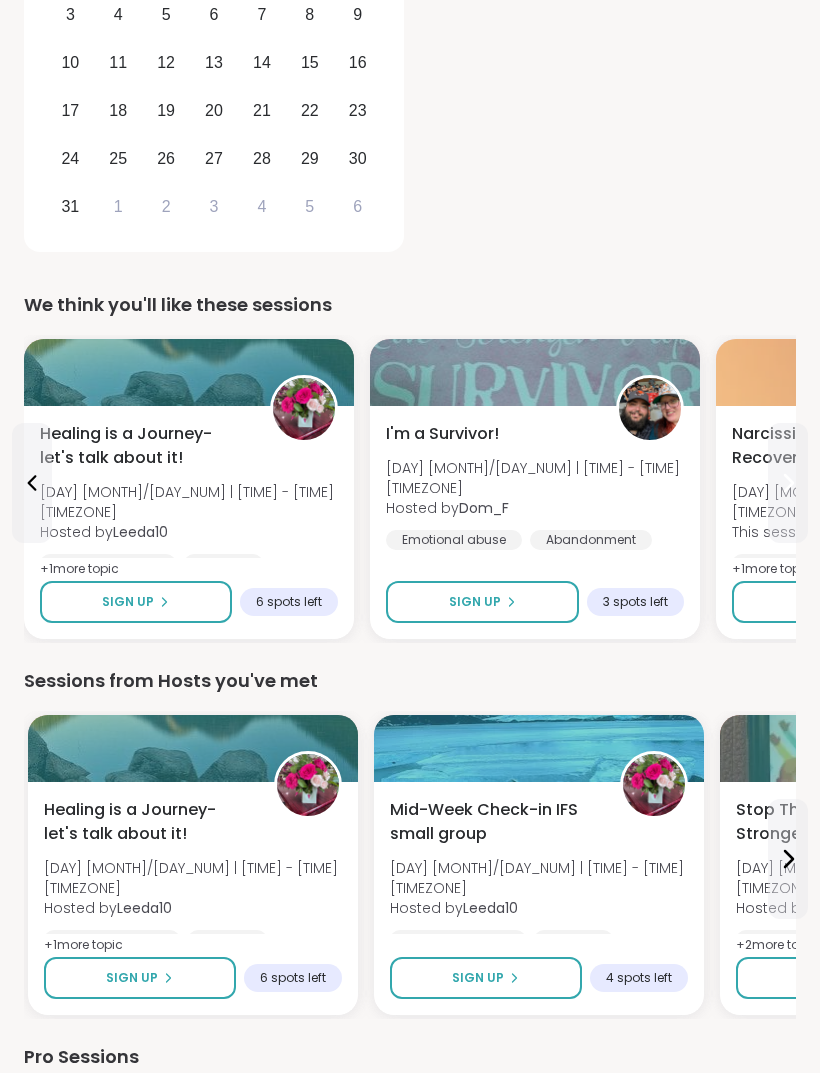 click at bounding box center (788, 483) 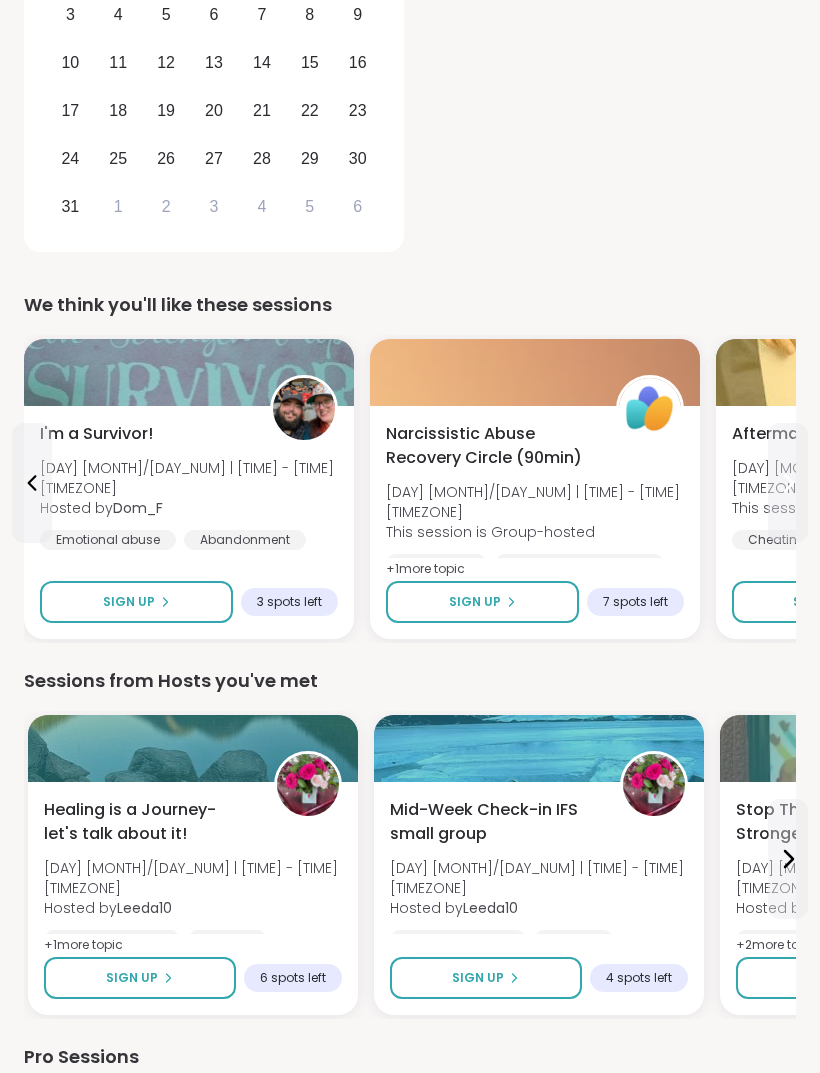 click at bounding box center (788, 483) 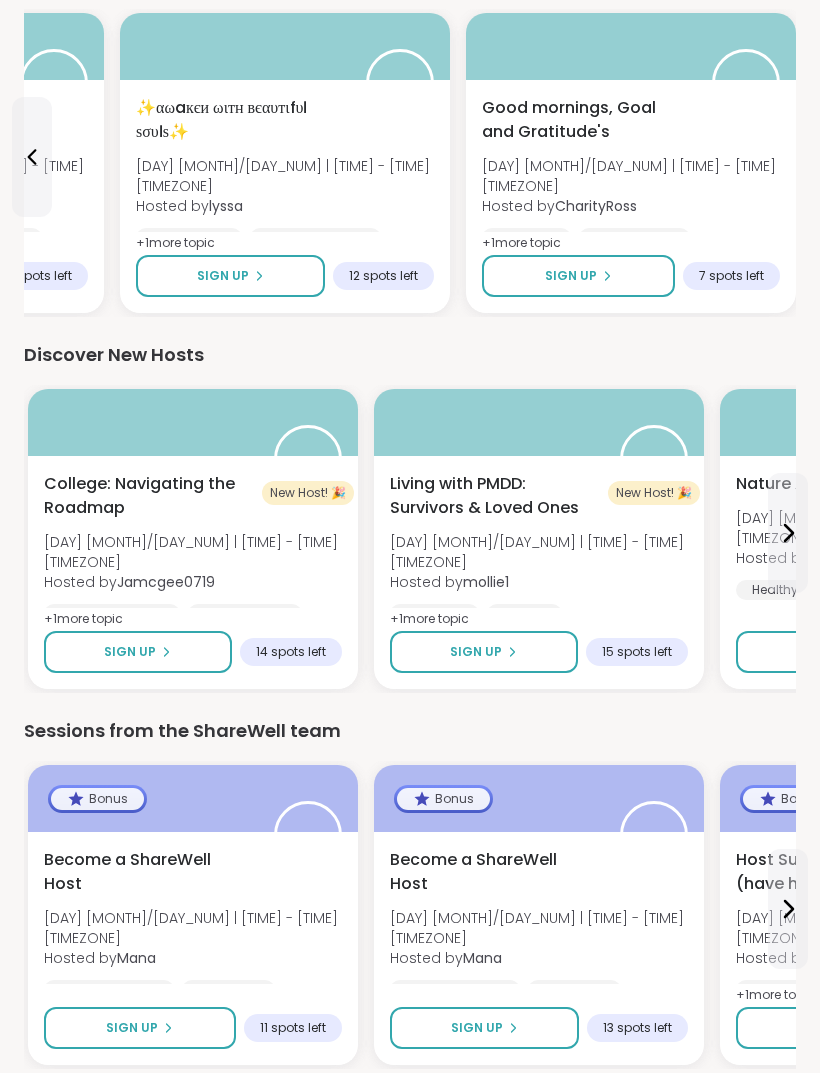 scroll, scrollTop: 2660, scrollLeft: 0, axis: vertical 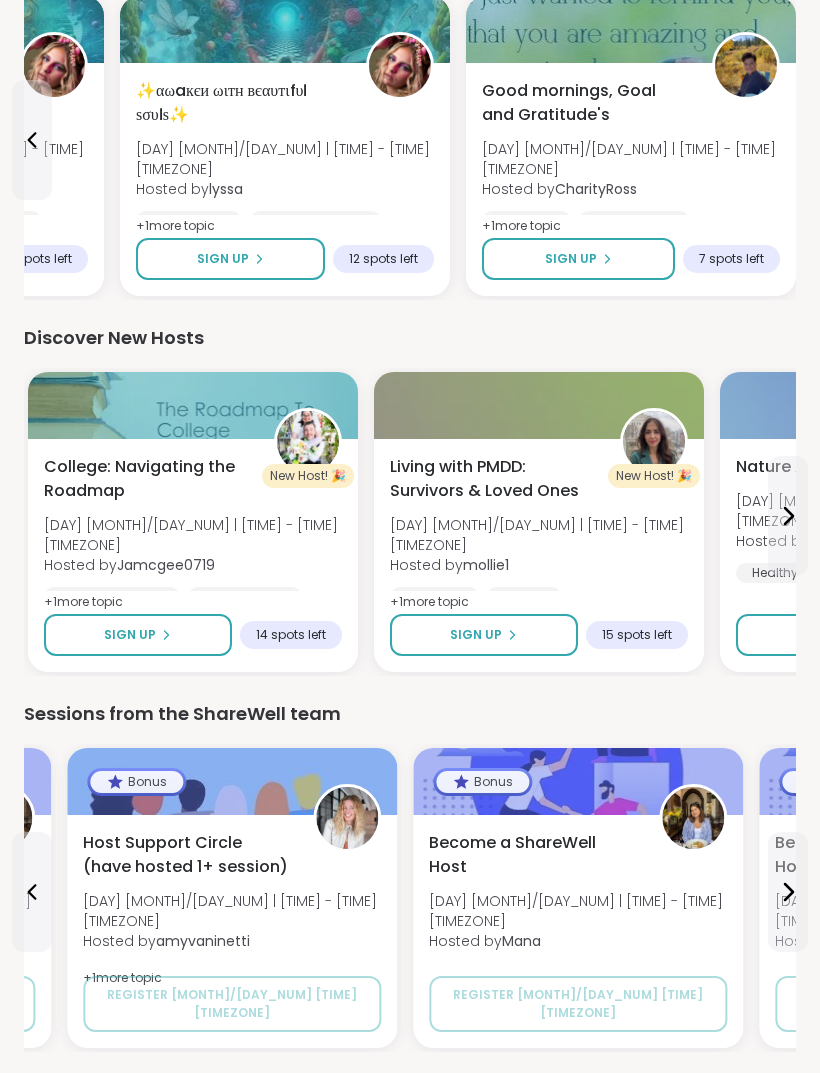 click on "View all sessions" at bounding box center (410, 1097) 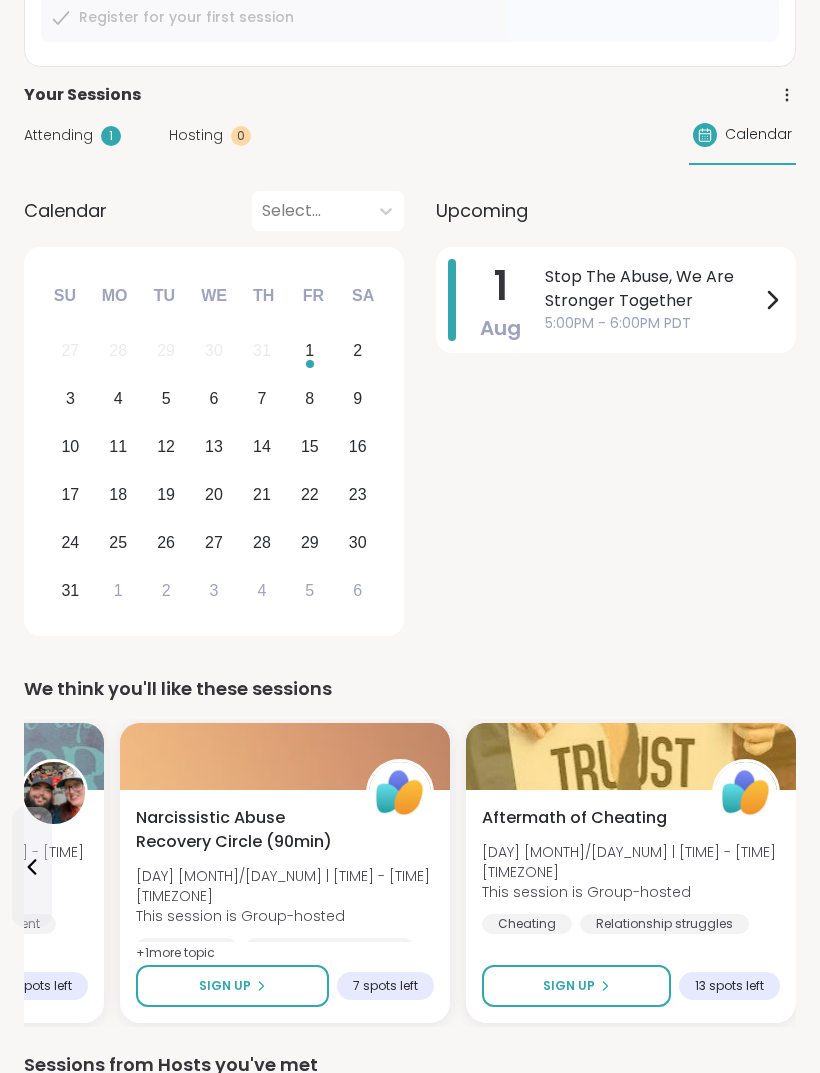 scroll, scrollTop: 406, scrollLeft: 0, axis: vertical 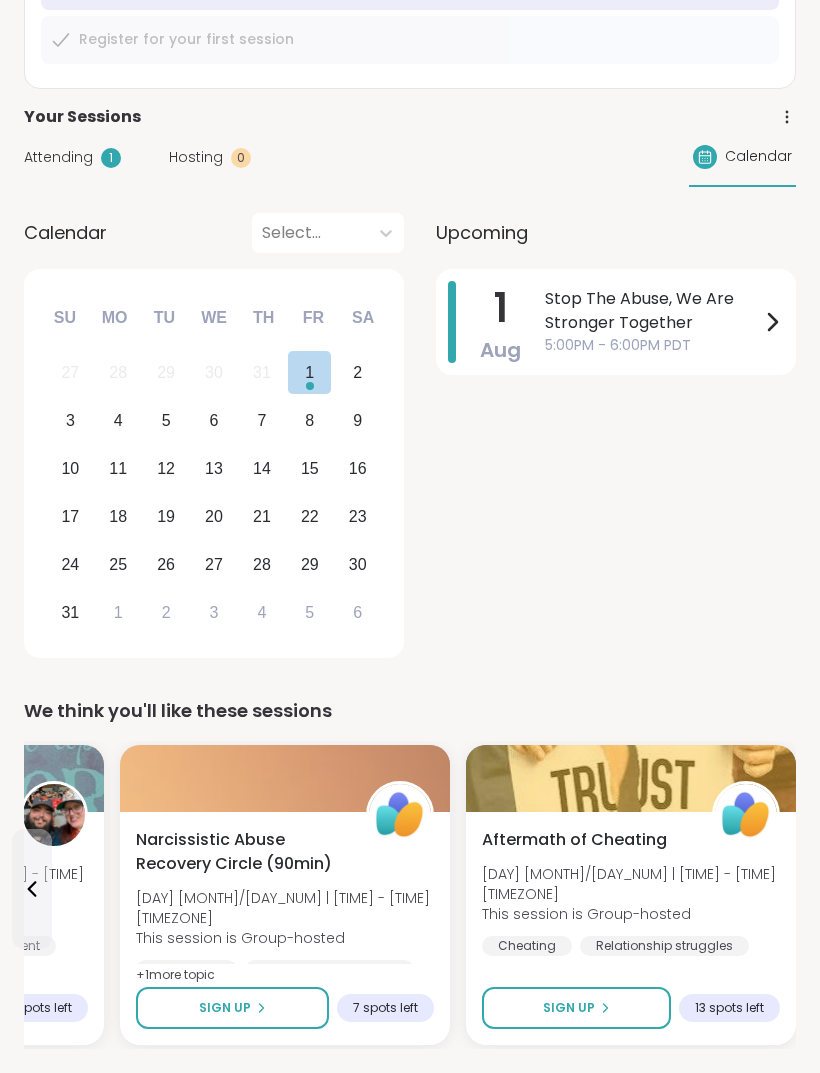 click on "2" at bounding box center [357, 373] 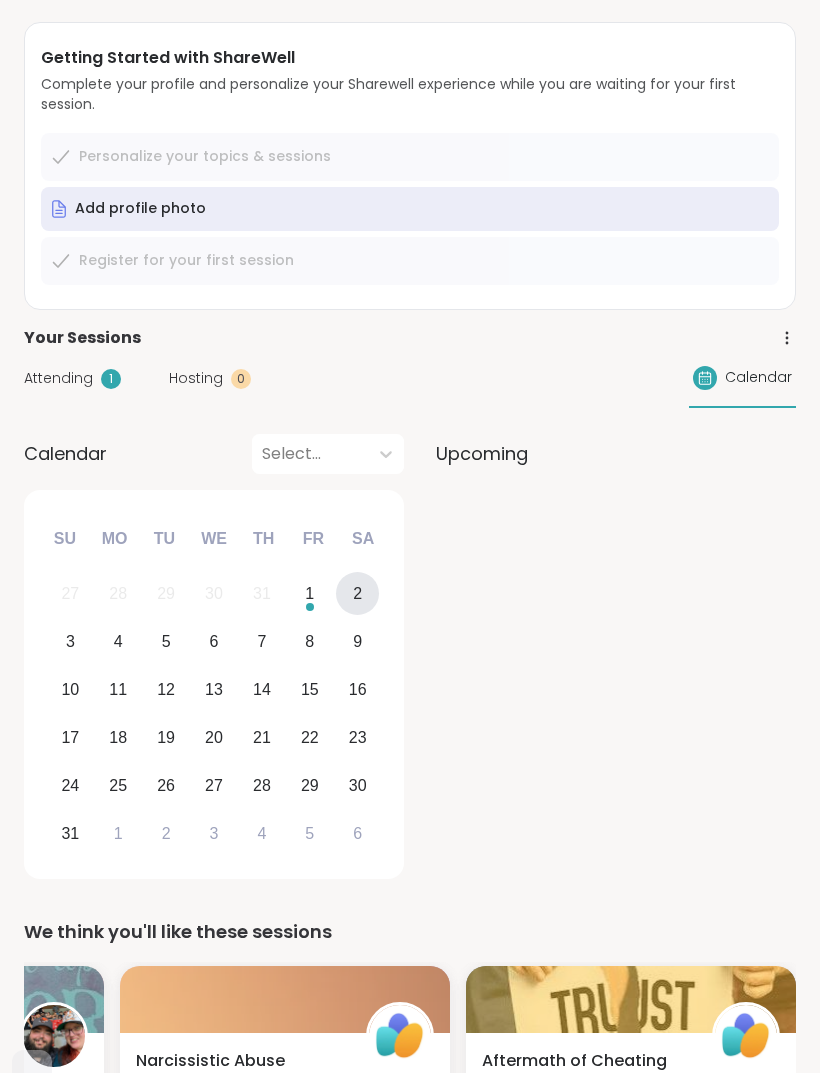 scroll, scrollTop: 216, scrollLeft: 0, axis: vertical 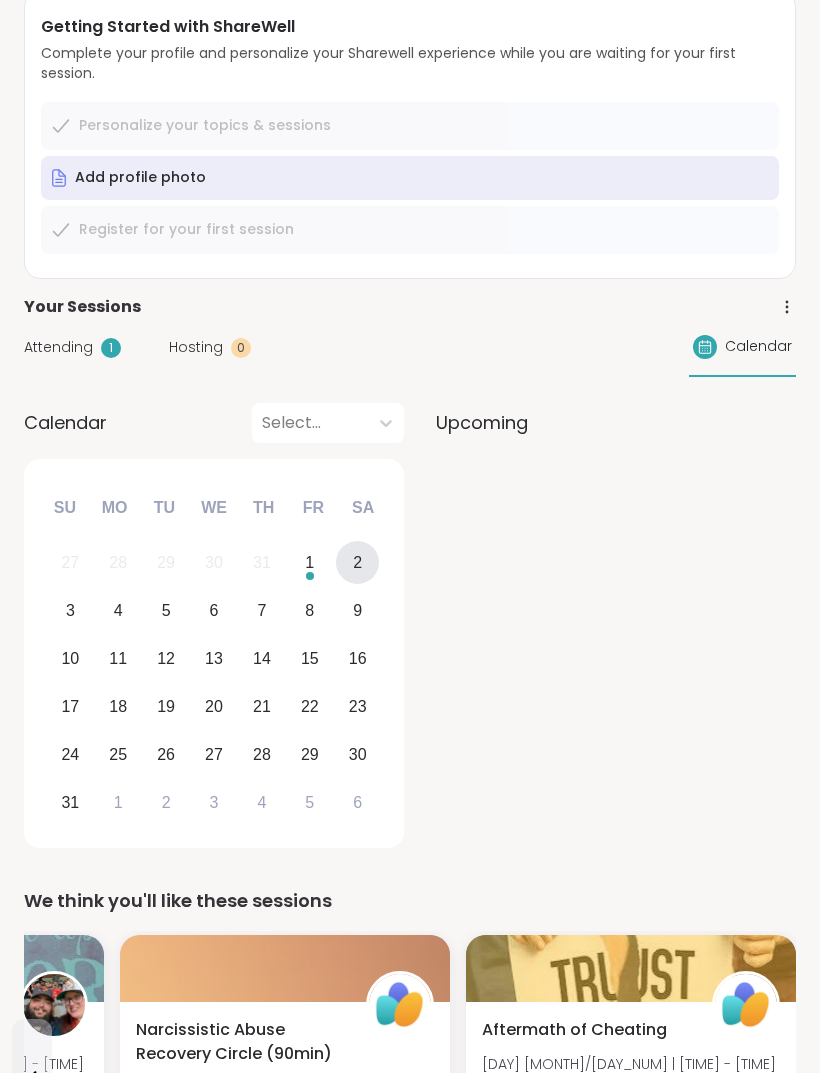 click on "2" at bounding box center (357, 563) 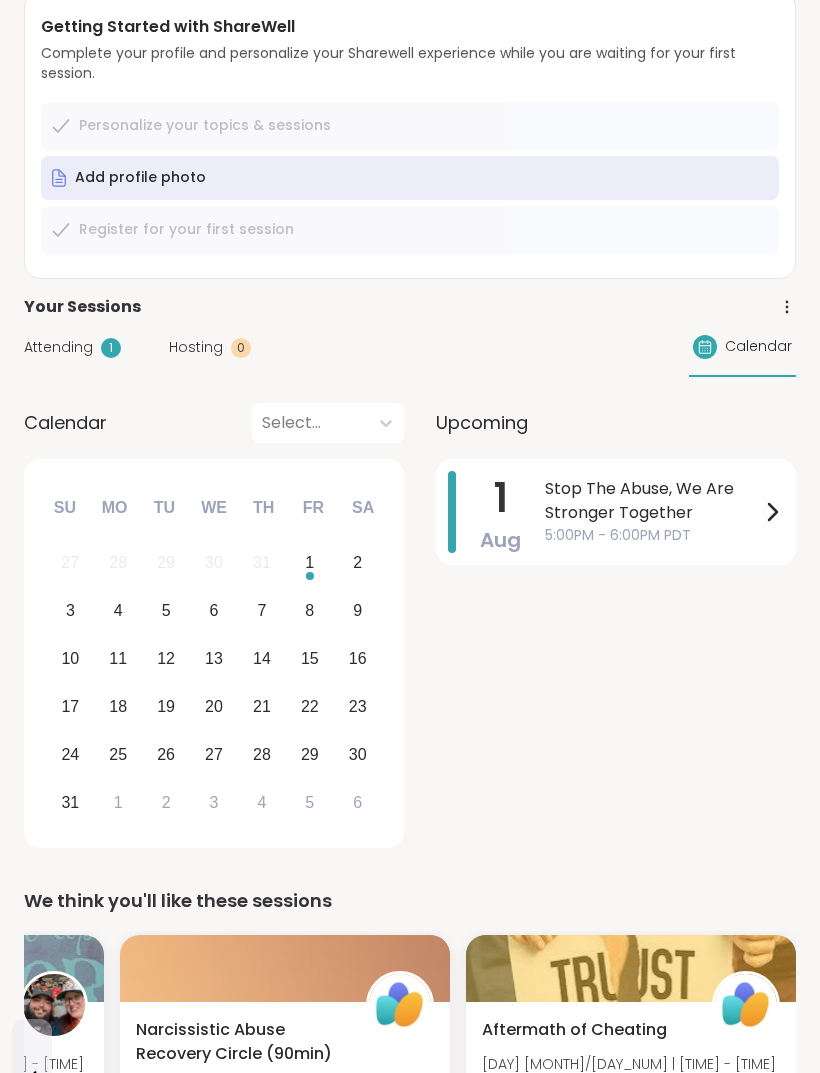 scroll, scrollTop: 217, scrollLeft: 0, axis: vertical 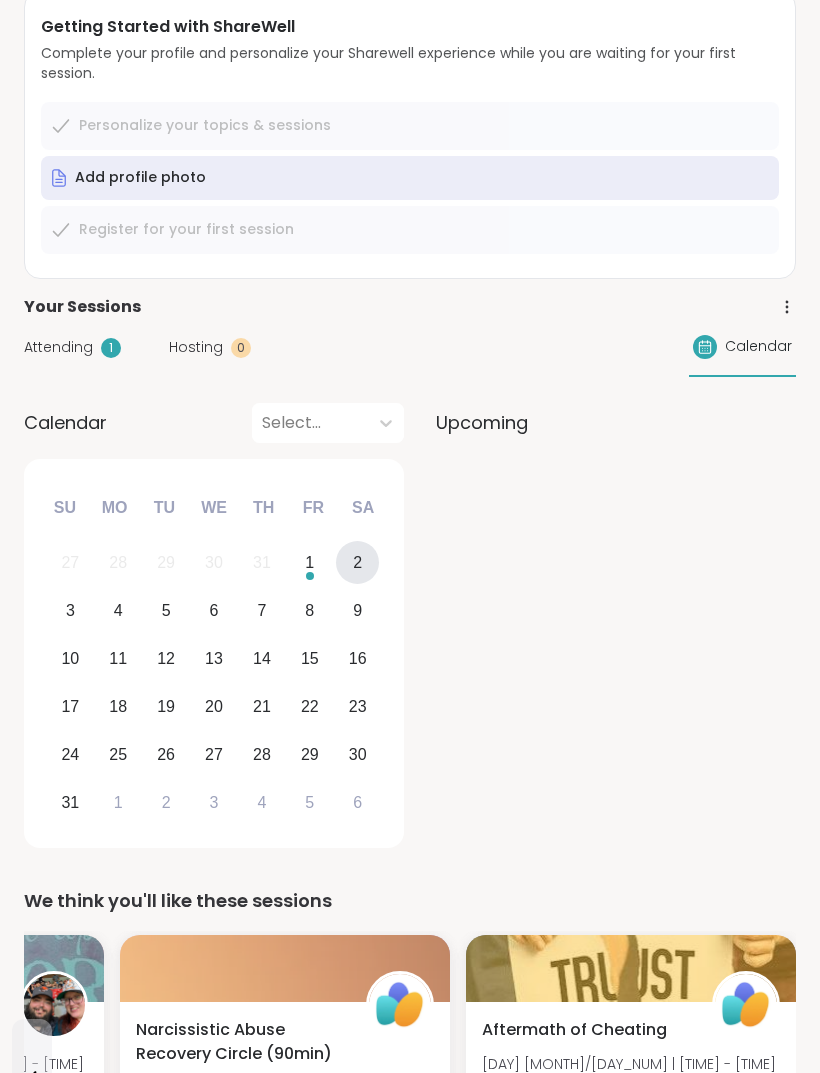 click on "3" at bounding box center (70, 610) 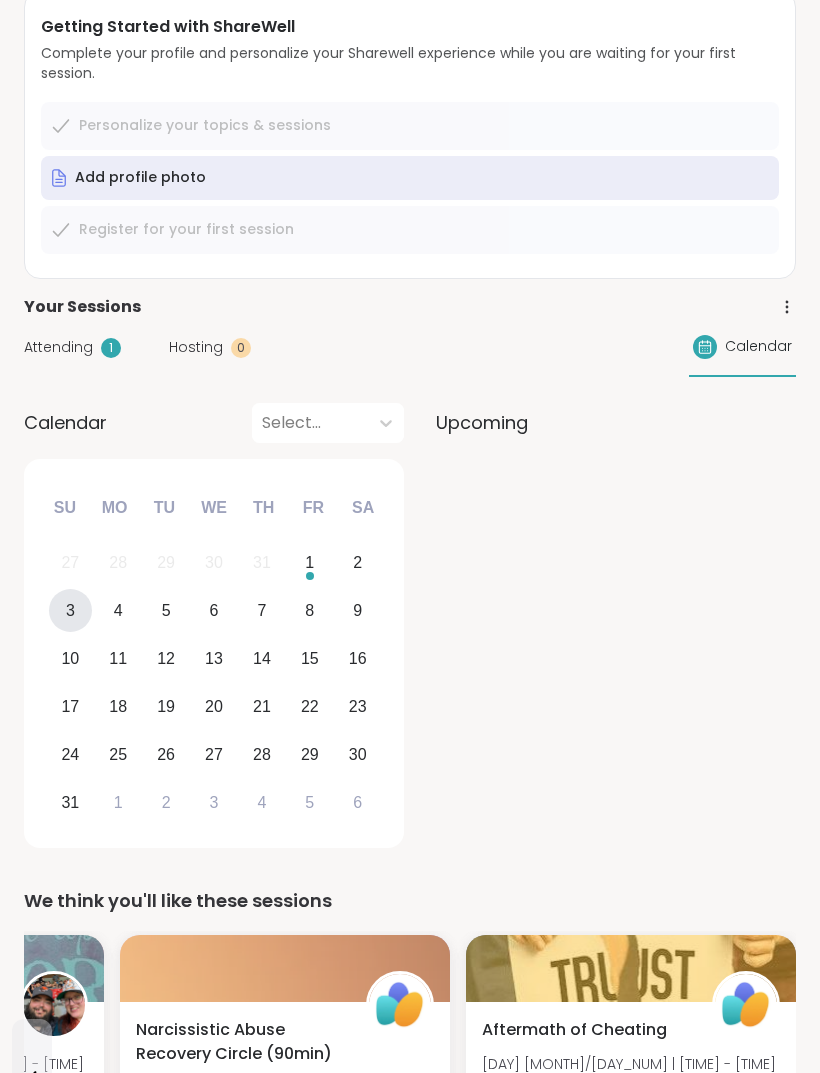 click on "4" at bounding box center [118, 610] 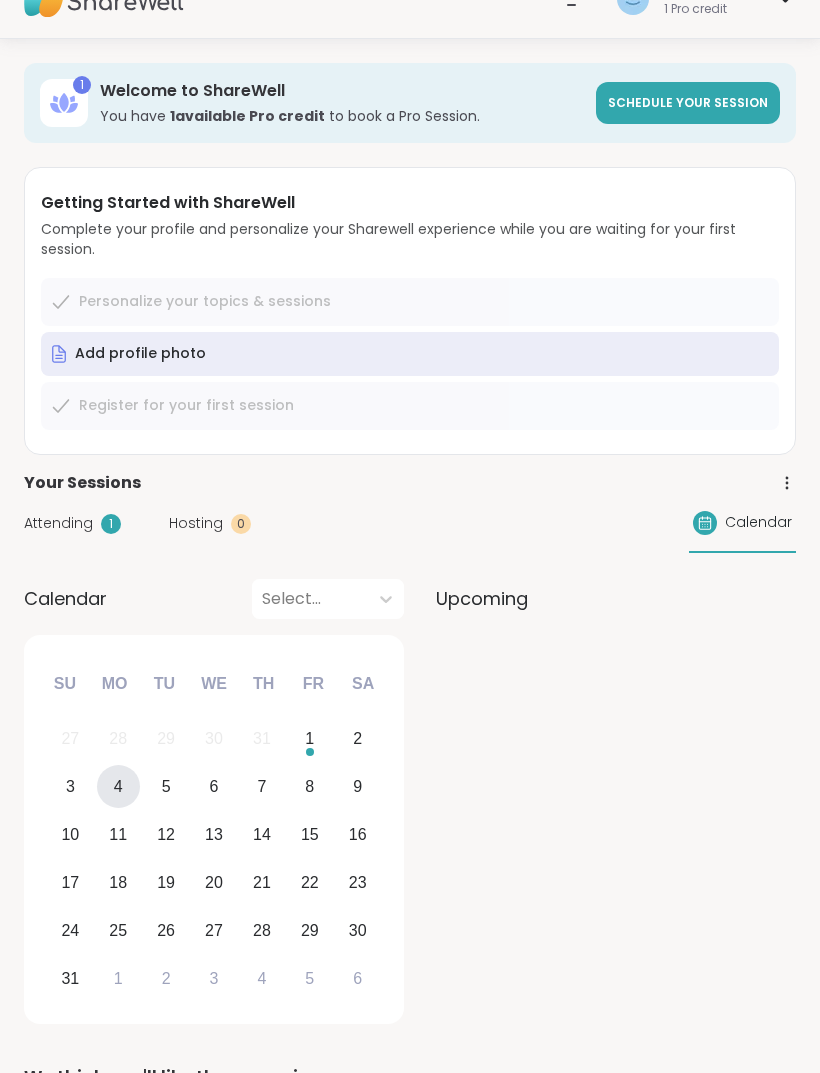 scroll, scrollTop: 0, scrollLeft: 0, axis: both 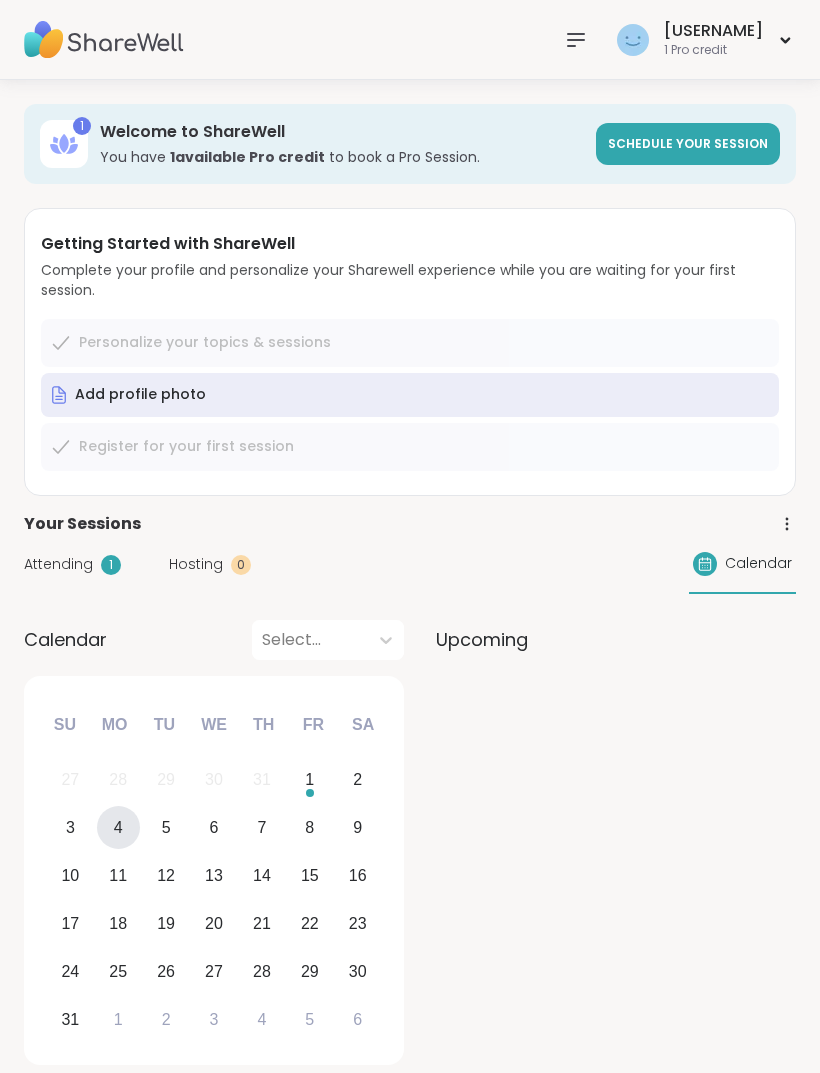click 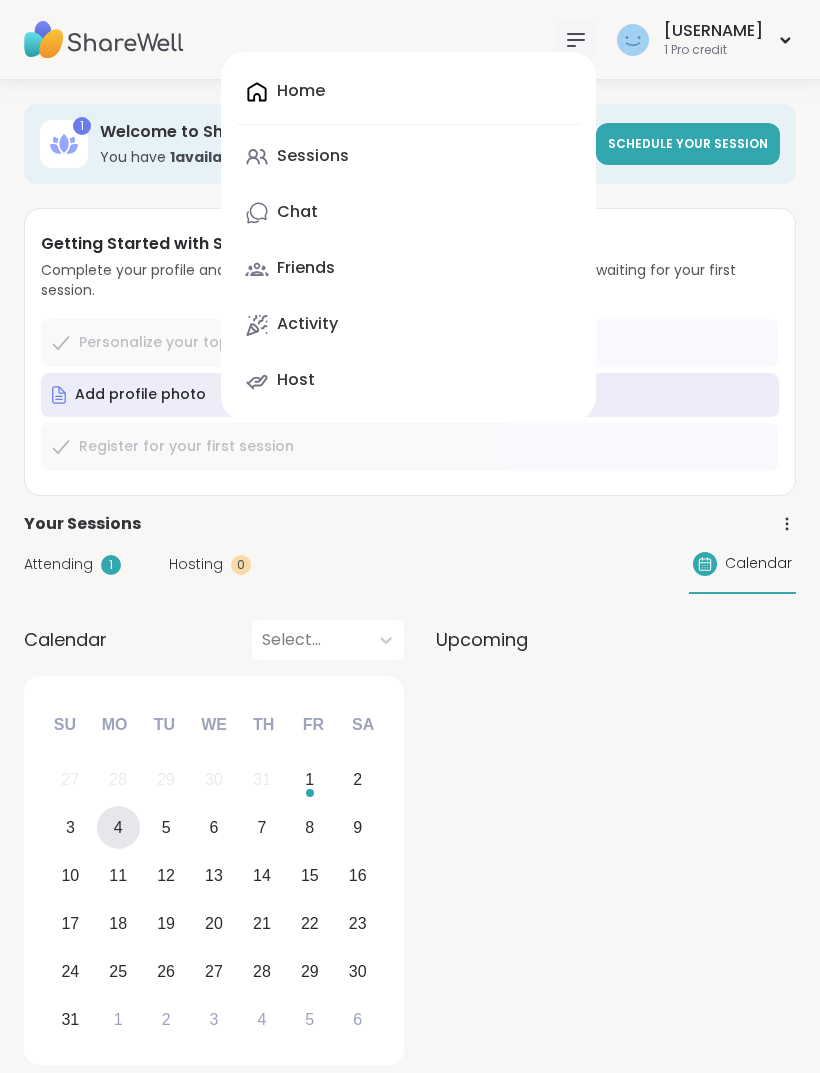 click on "Sessions" at bounding box center (408, 157) 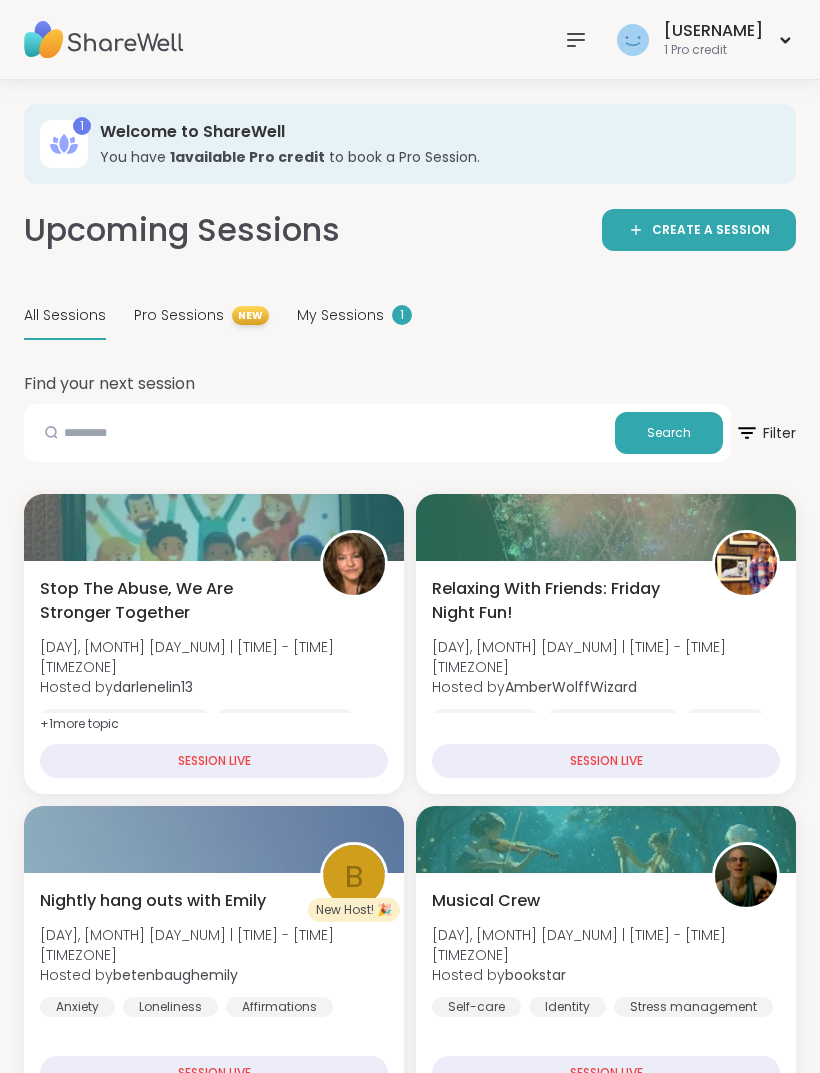 click on "Filter" at bounding box center [765, 433] 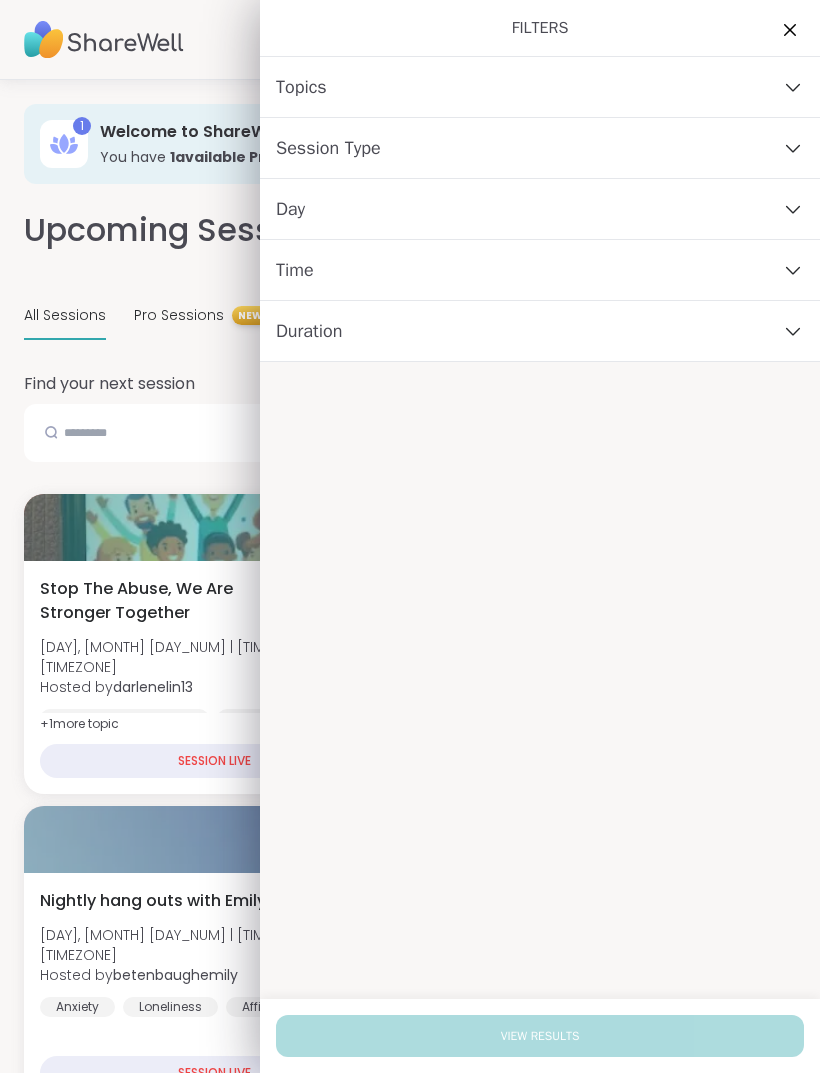 click on "Time" at bounding box center [540, 270] 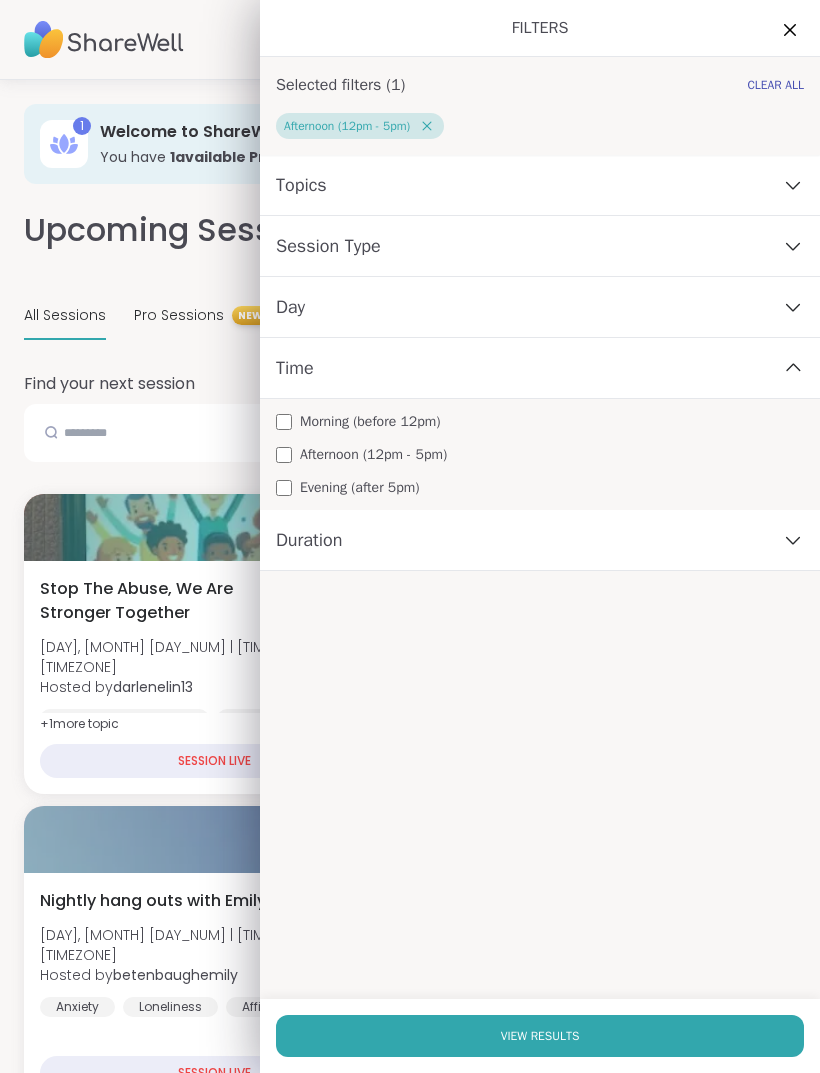 click on "View Results" at bounding box center (540, 1036) 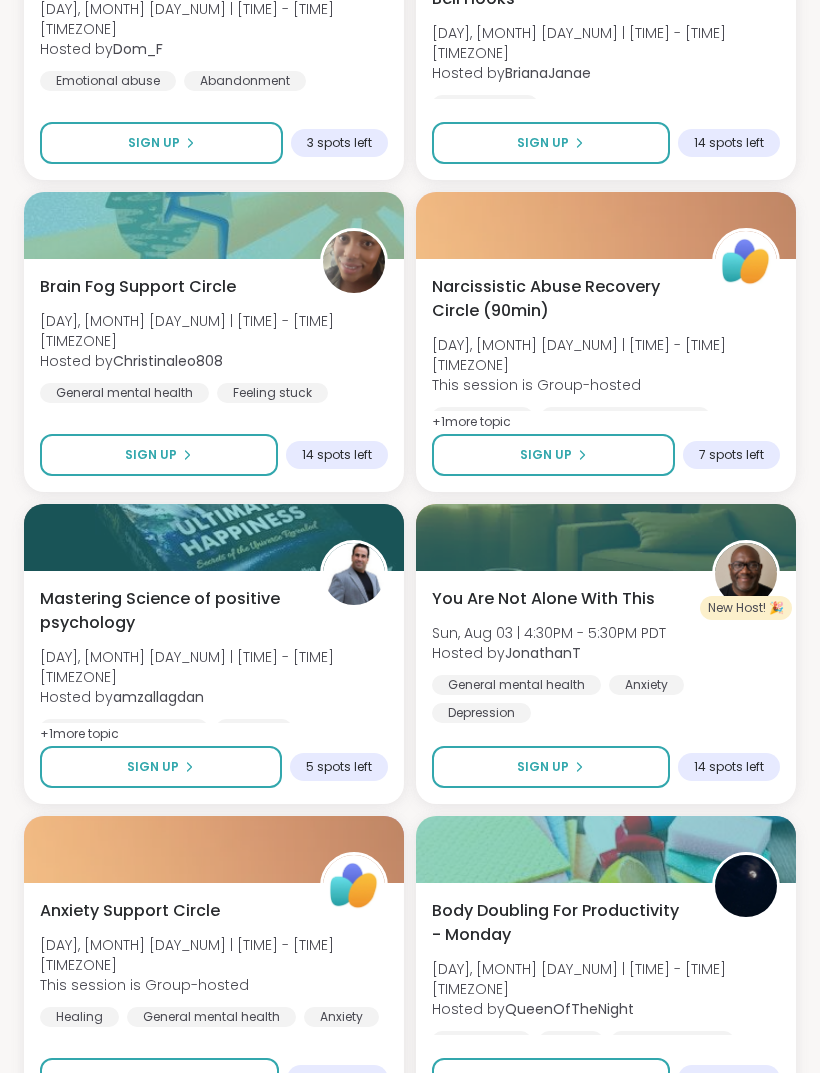 scroll, scrollTop: 3465, scrollLeft: 0, axis: vertical 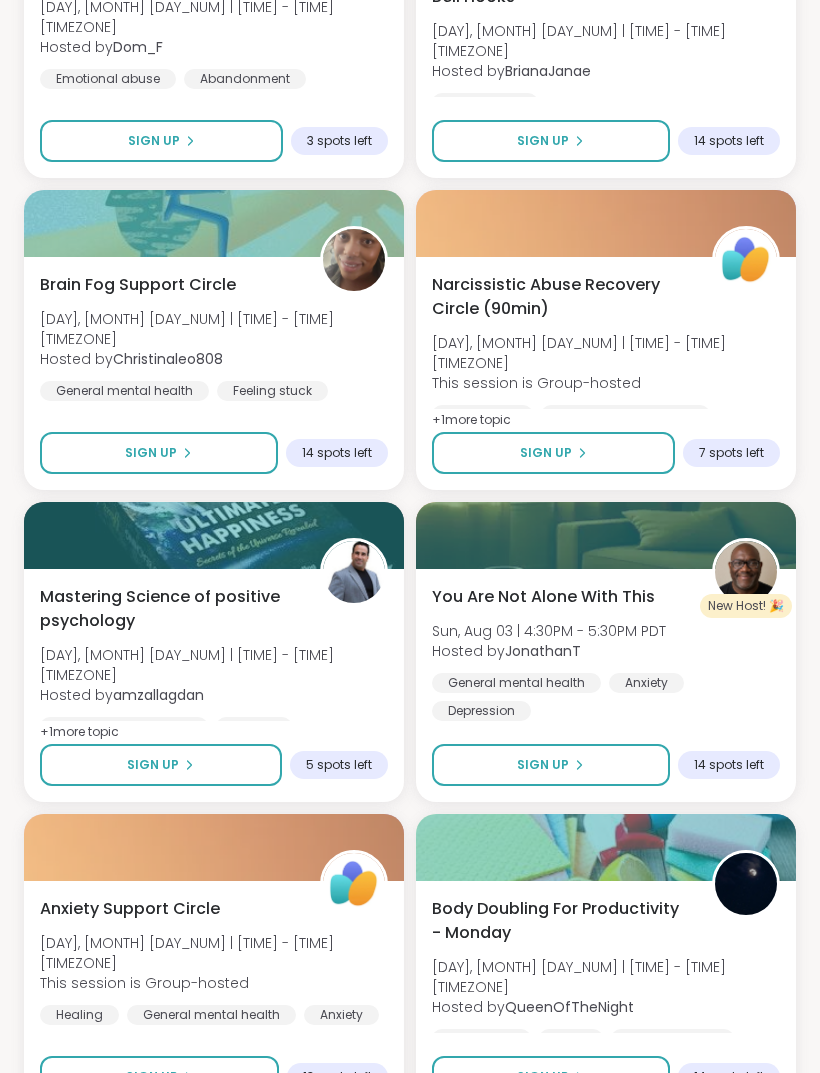 click on "Sign Up" at bounding box center [161, 766] 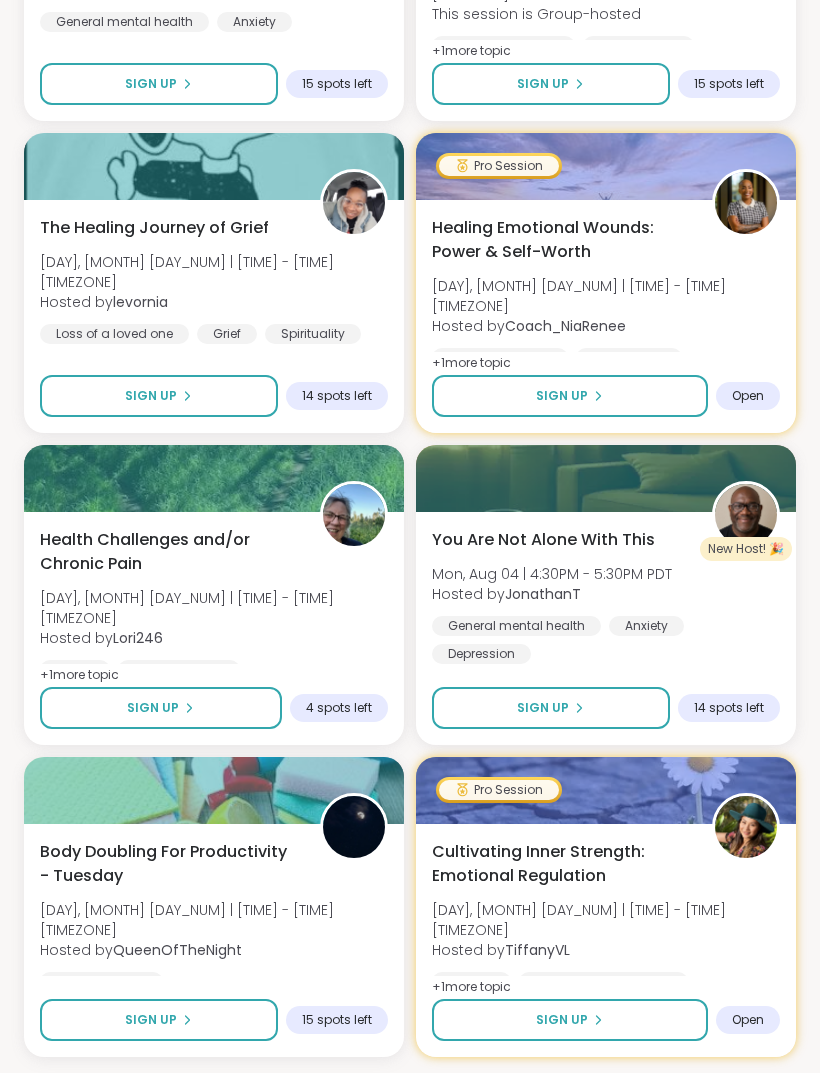 scroll, scrollTop: 5096, scrollLeft: 0, axis: vertical 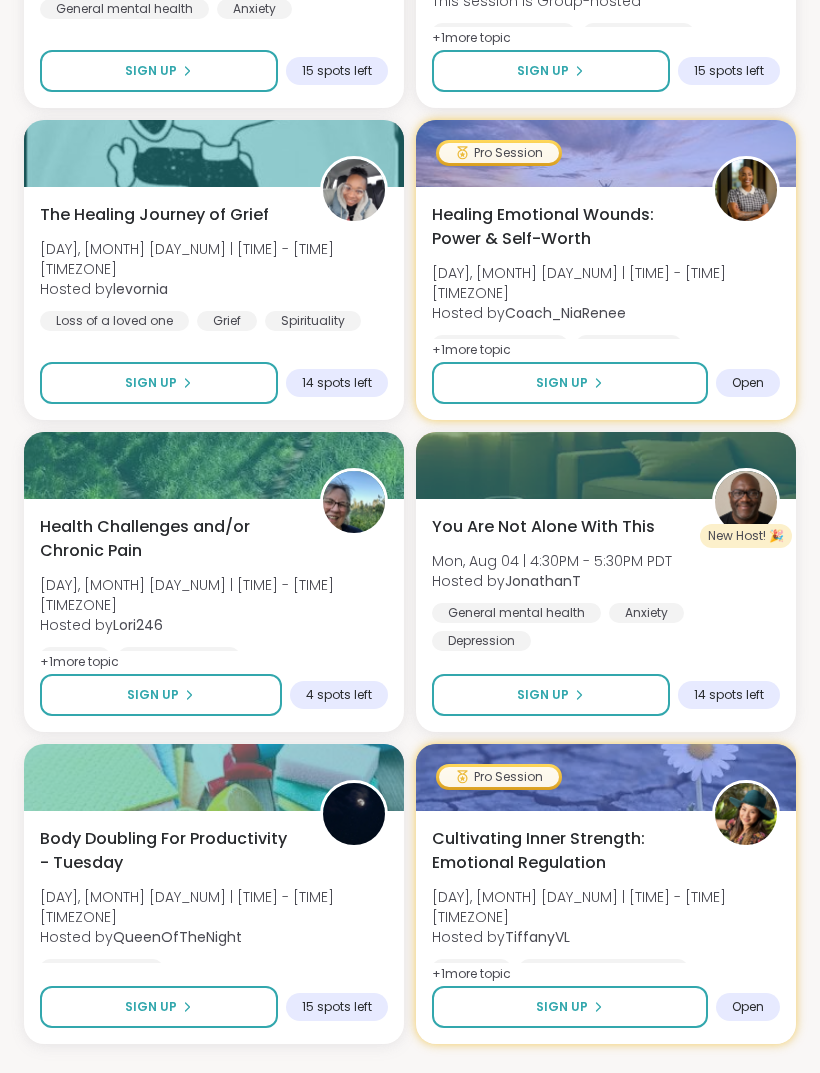 click on "Sign Up" at bounding box center [570, 1007] 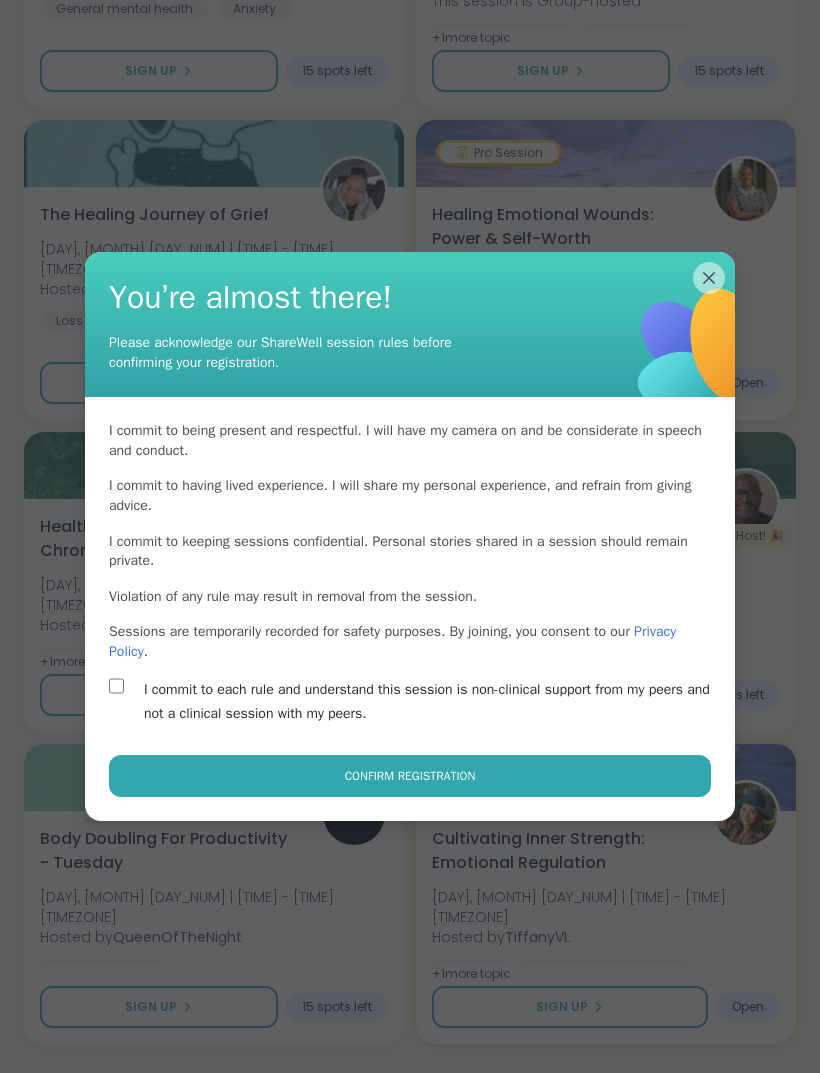 click on "Confirm Registration" at bounding box center [410, 776] 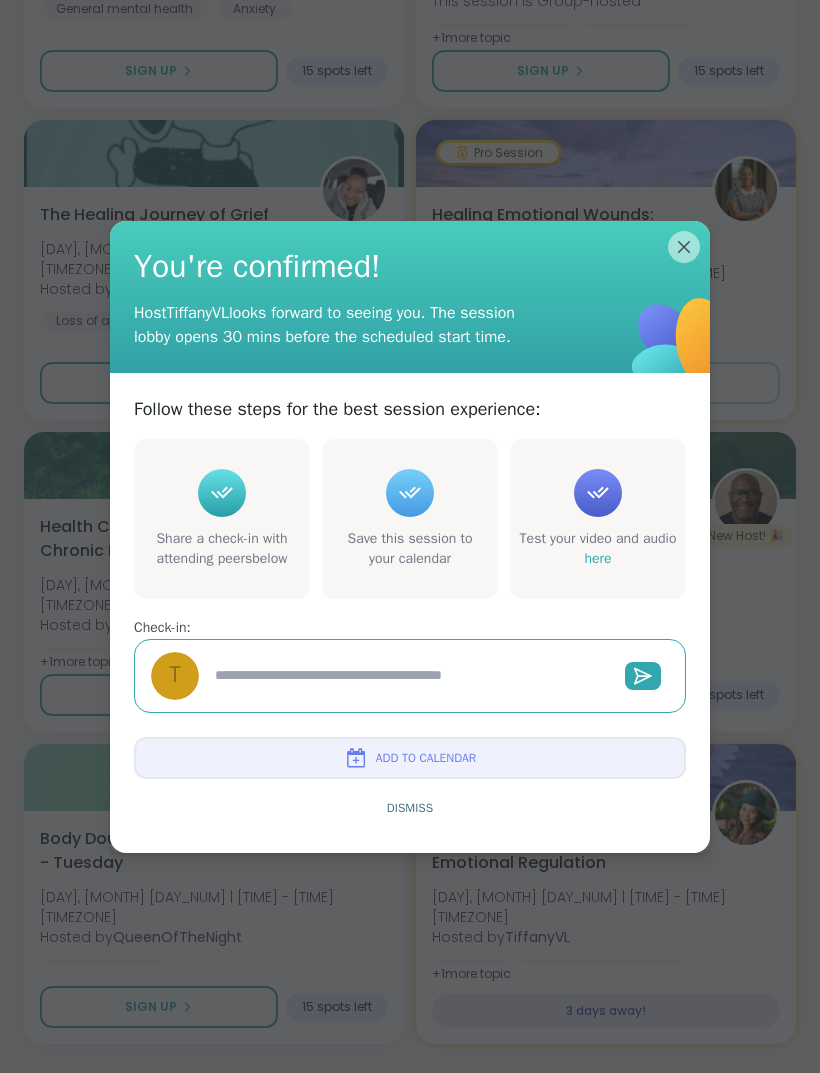 click on "Add to Calendar" at bounding box center (410, 758) 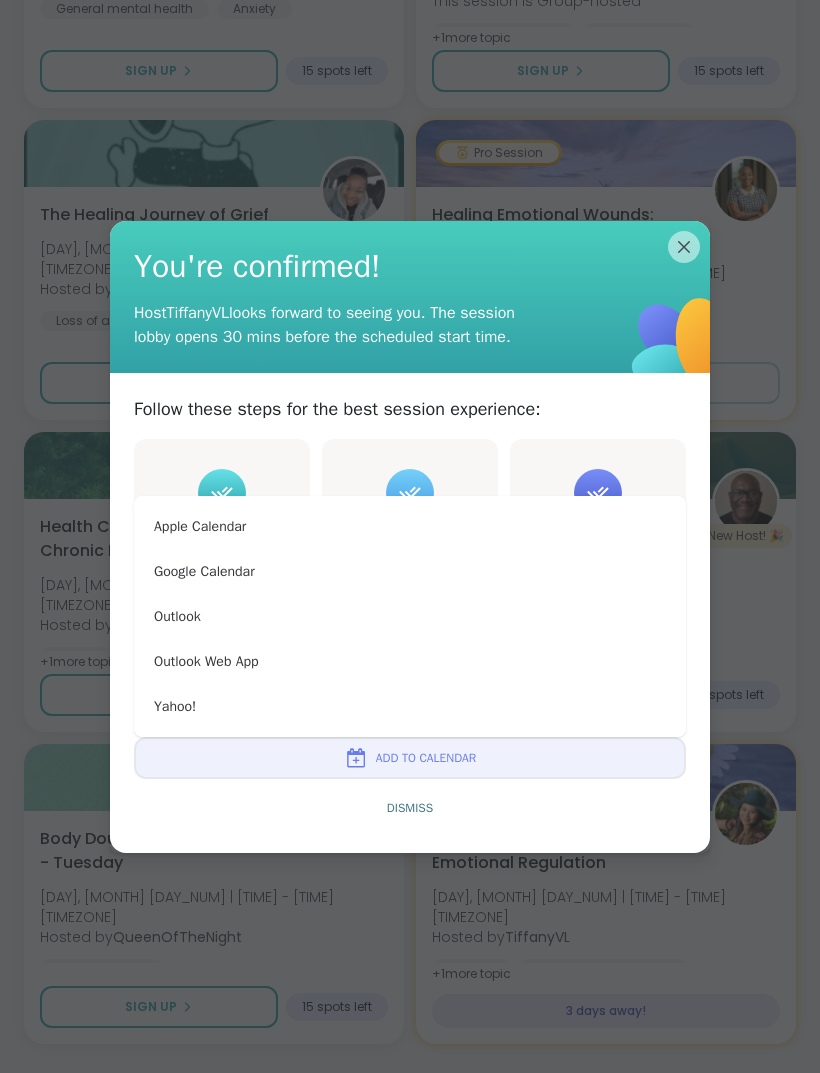 click on "Google Calendar" at bounding box center [410, 571] 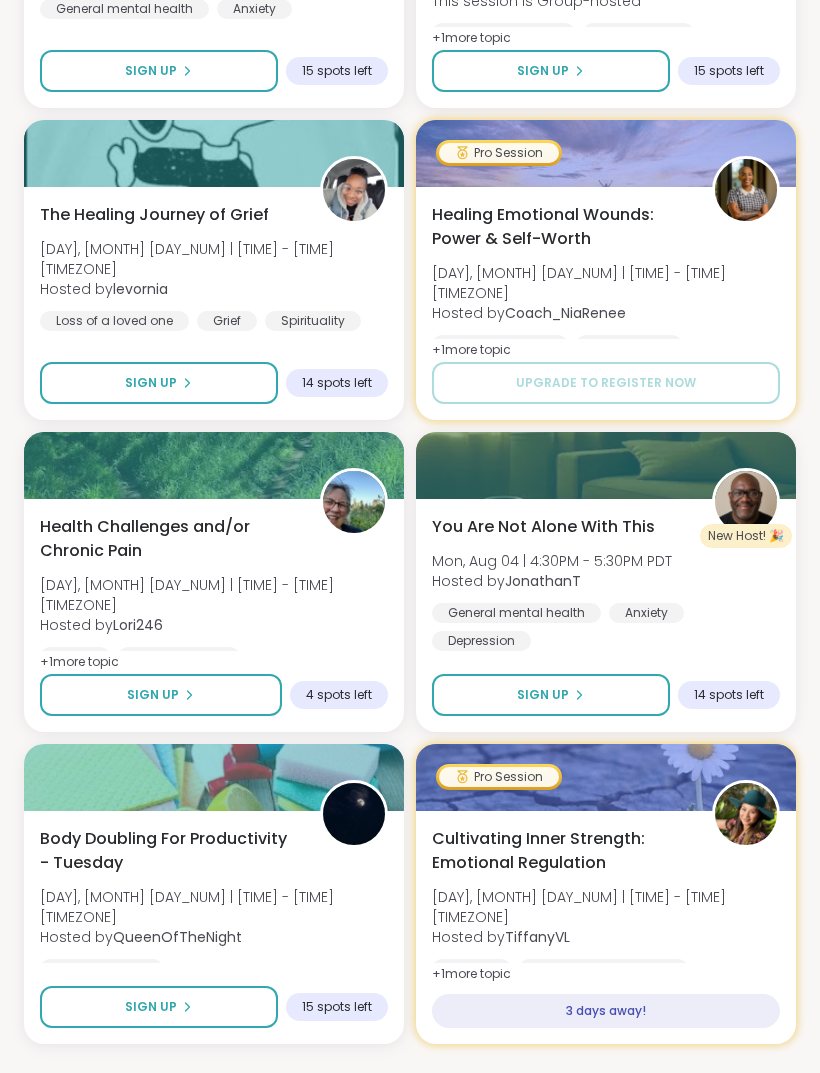 click on "pop up chill and chat  Sat, Aug 02 | 1:00PM - 2:00PM PDT Hosted by  AliciaMarie General mental health Chronic Illness Anxiety Sign Up 10 spots left P Finding your purpose in life Sat, Aug 02 | 1:00PM - 2:00PM PDT Hosted by  Piowacket Personal development Mindfulness Spirituality Sign Up 10 spots left Healing the burden  Sat, Aug 02 | 1:00PM - 2:30PM PDT This session is Group-hosted Depression Addiction General mental health Sign Up 11 spots left pop up chill and chat  Sat, Aug 02 | 2:00PM - 3:00PM PDT Hosted by  AliciaMarie General mental health Chronic Illness Anxiety Sign Up 14 spots left New Host! 🎉 Disability Advocacy and Chronic Health Struggles Sat, Aug 02 | 2:00PM - 3:30PM PDT Hosted by  Jamcgee0719 Chronic pain management Chronic Illness Depression + 1  more topic Sign Up 7 spots left Grief Support Circle (90min) Sat, Aug 02 | 3:00PM - 4:30PM PDT This session is Group-hosted Loss of a loved one Healing Grief Sign Up 14 spots left pop up chill and chat  Sat, Aug 02 | 4:00PM - 5:00PM PDT Anxiety +" at bounding box center (410, -1721) 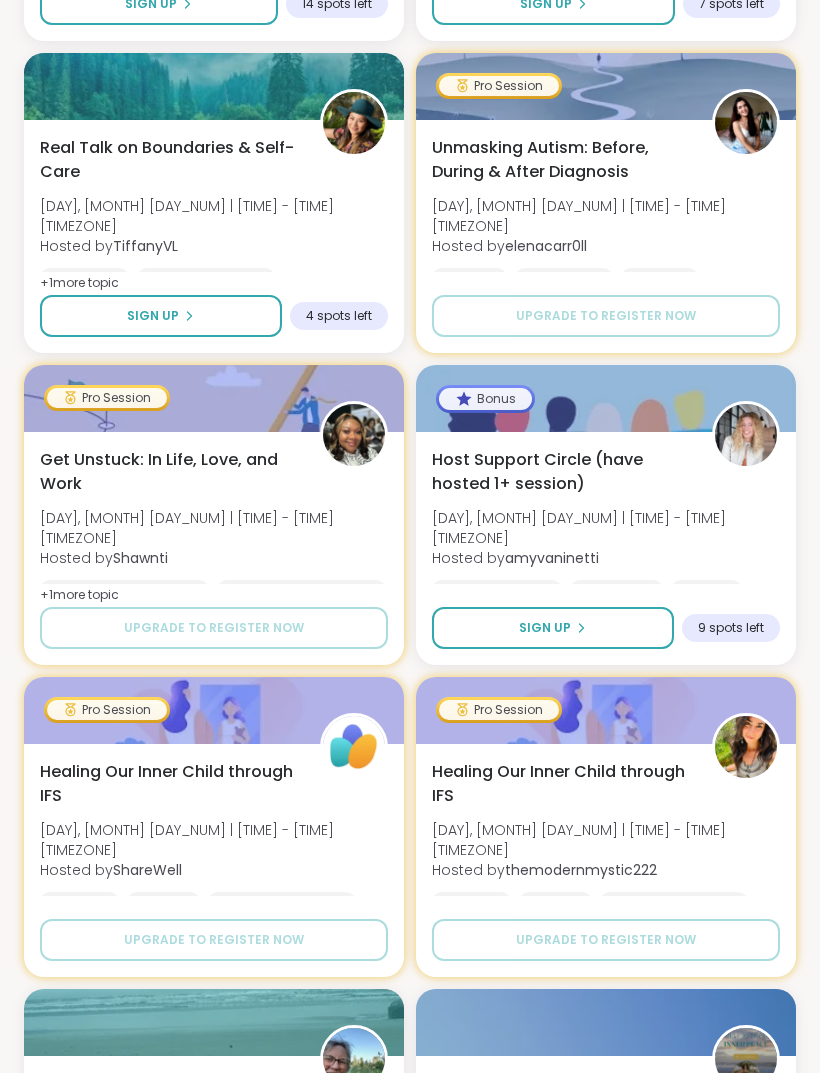 scroll, scrollTop: 9778, scrollLeft: 0, axis: vertical 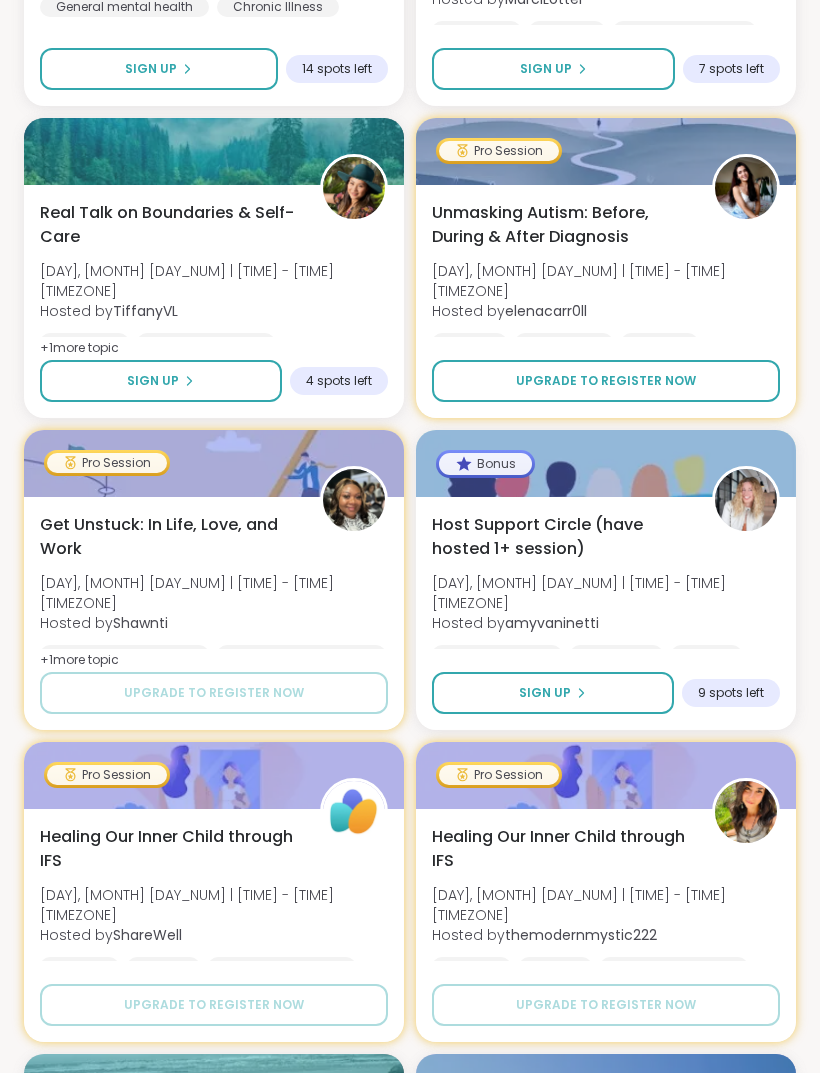 click on "Upgrade to register now" at bounding box center [606, 381] 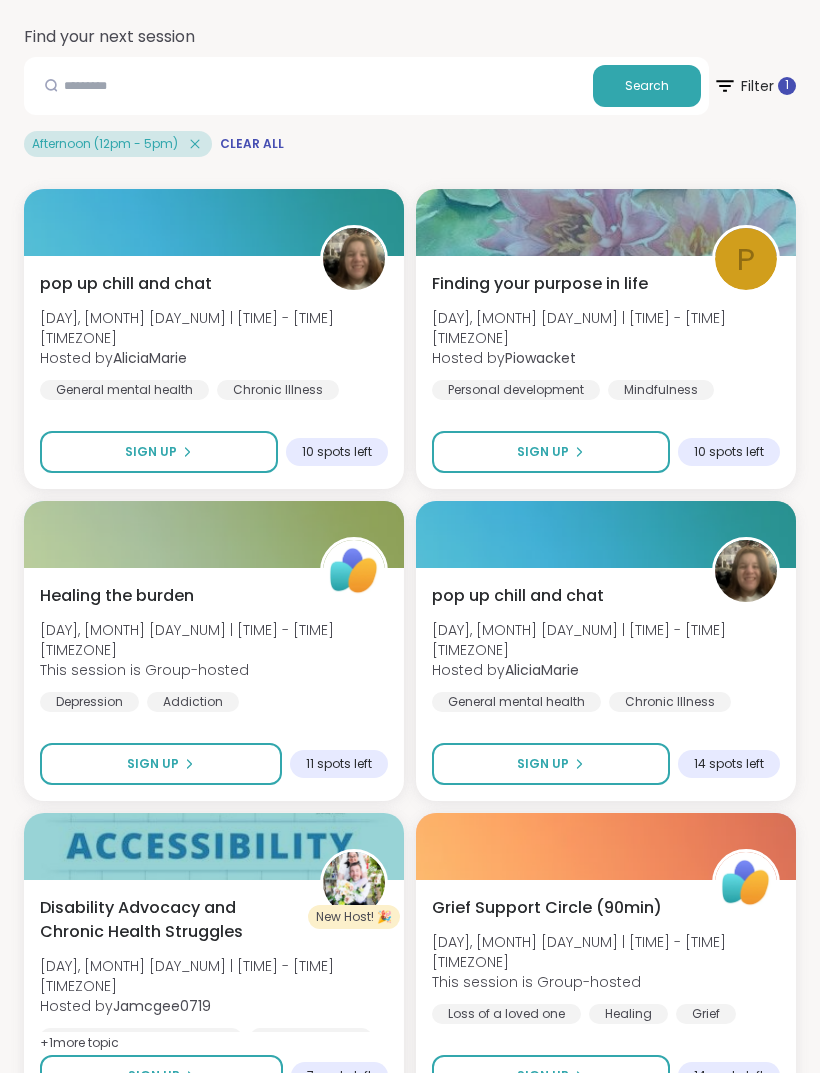 scroll, scrollTop: 0, scrollLeft: 0, axis: both 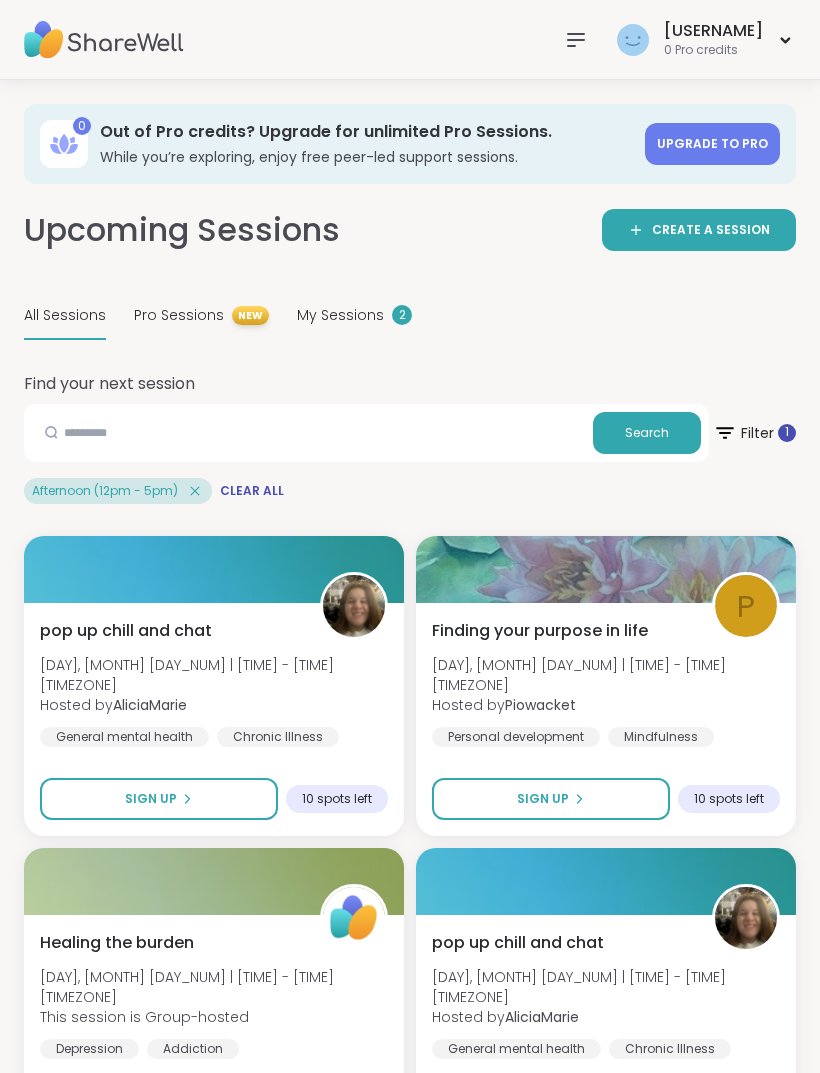 click on "Pro Sessions NEW" at bounding box center (201, 316) 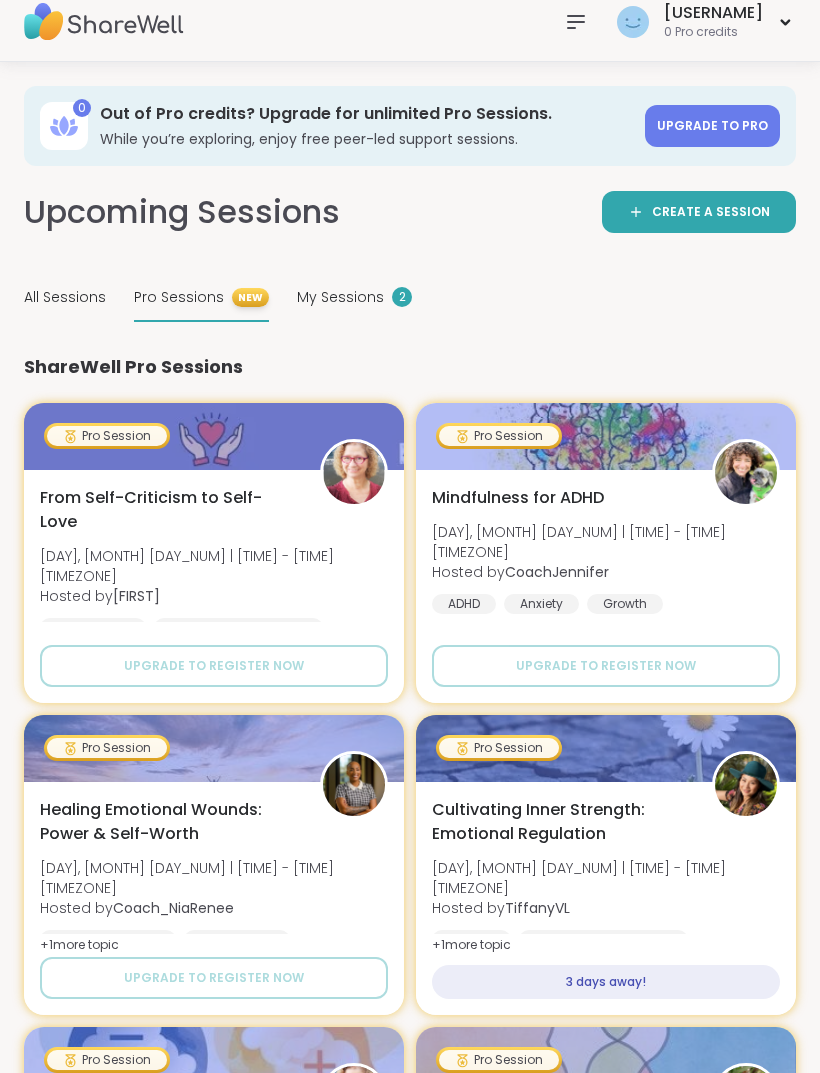 scroll, scrollTop: 0, scrollLeft: 0, axis: both 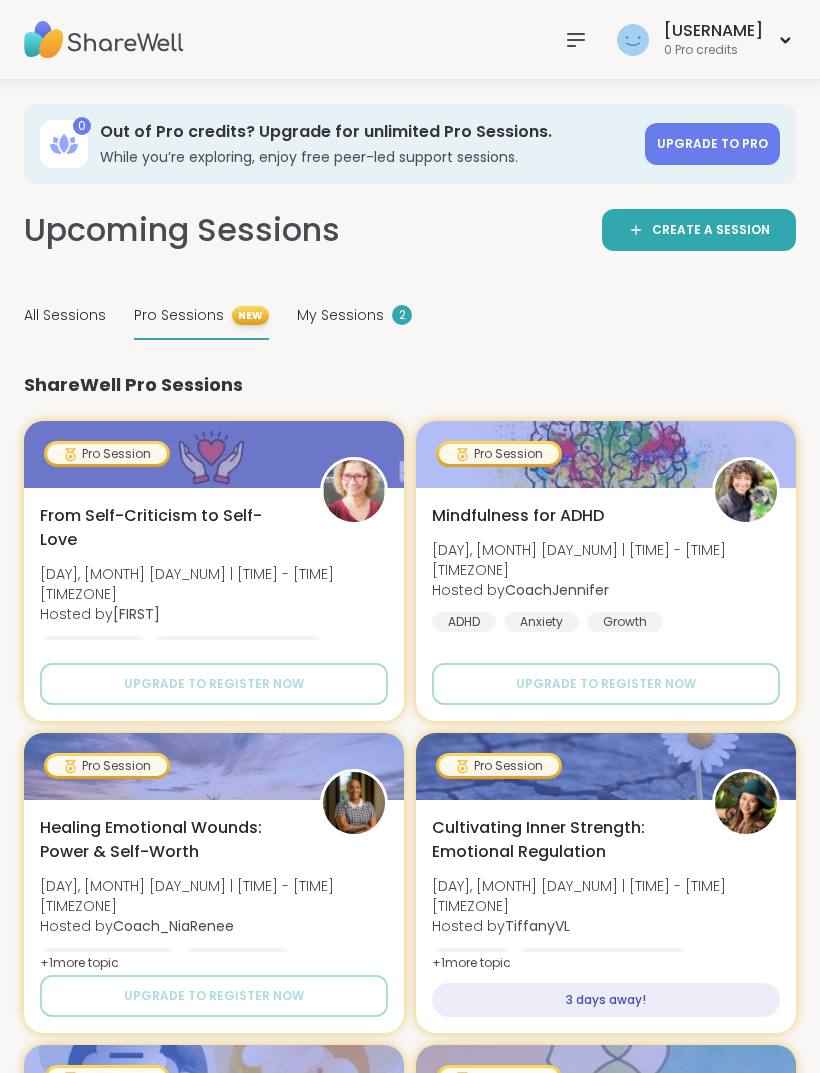 click on "My Sessions" at bounding box center [340, 315] 